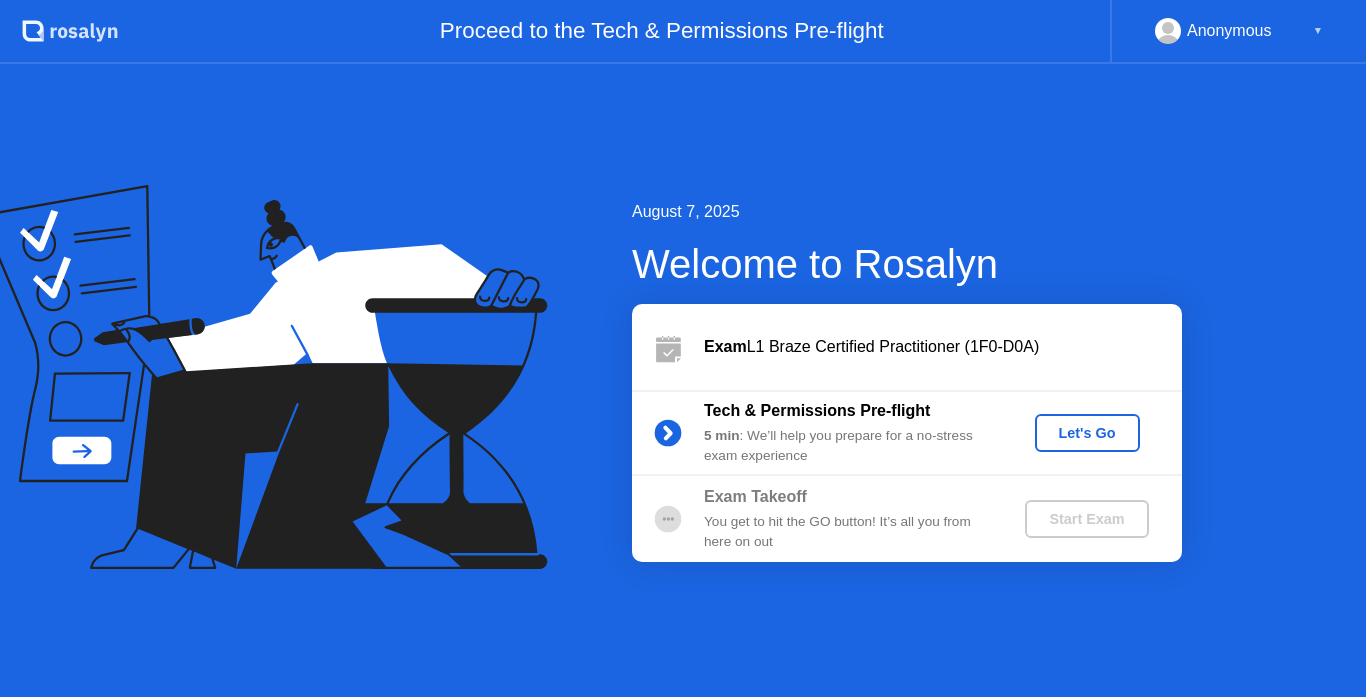 scroll, scrollTop: 0, scrollLeft: 0, axis: both 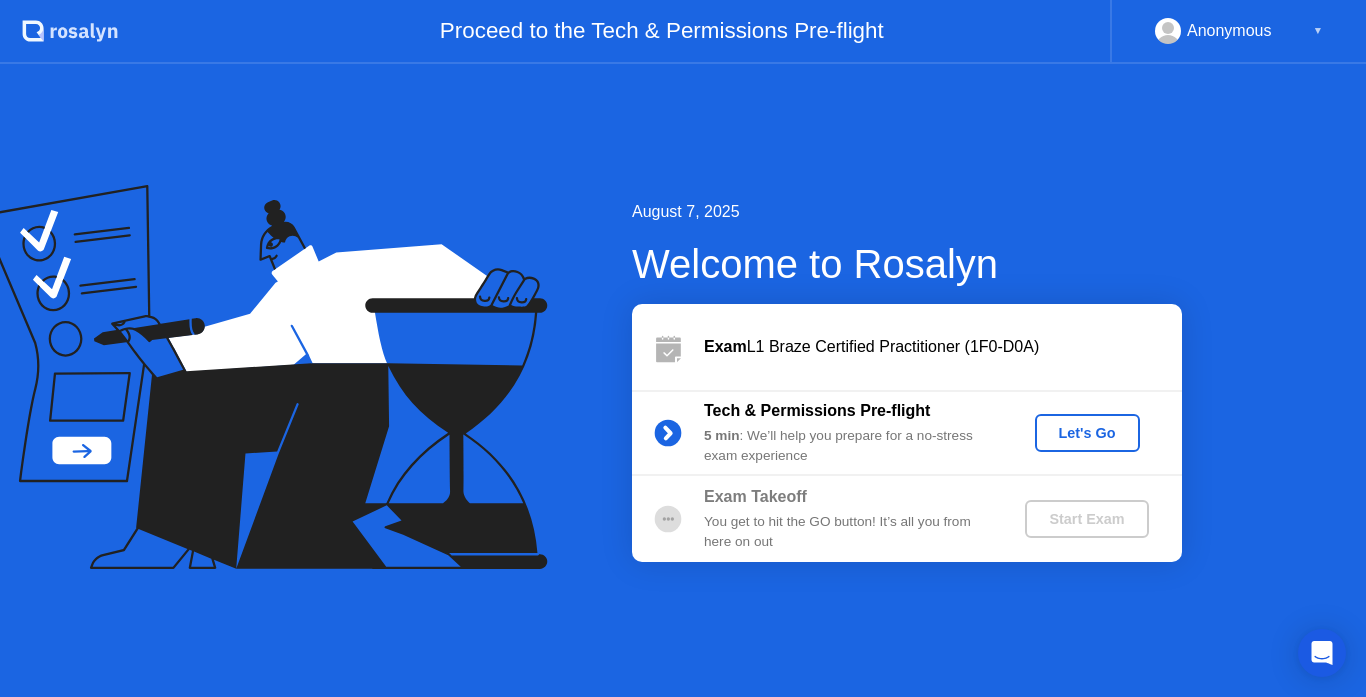 click on "Let's Go" 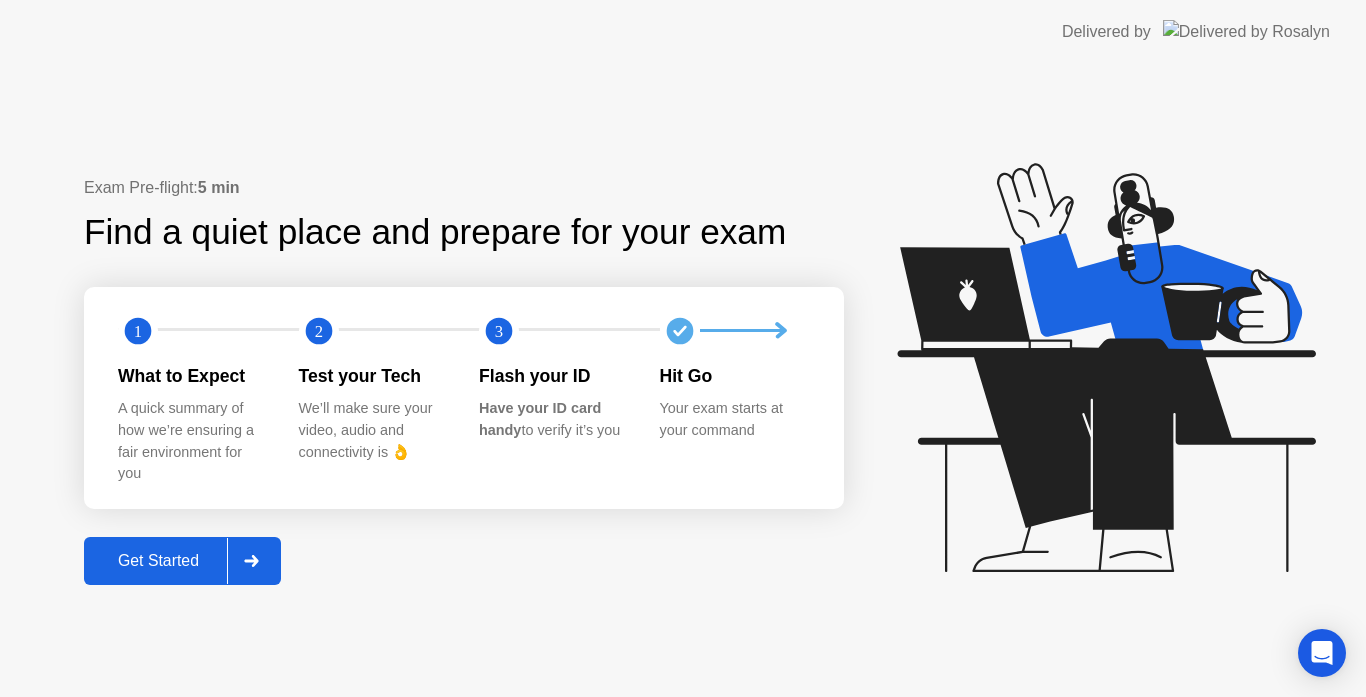 click 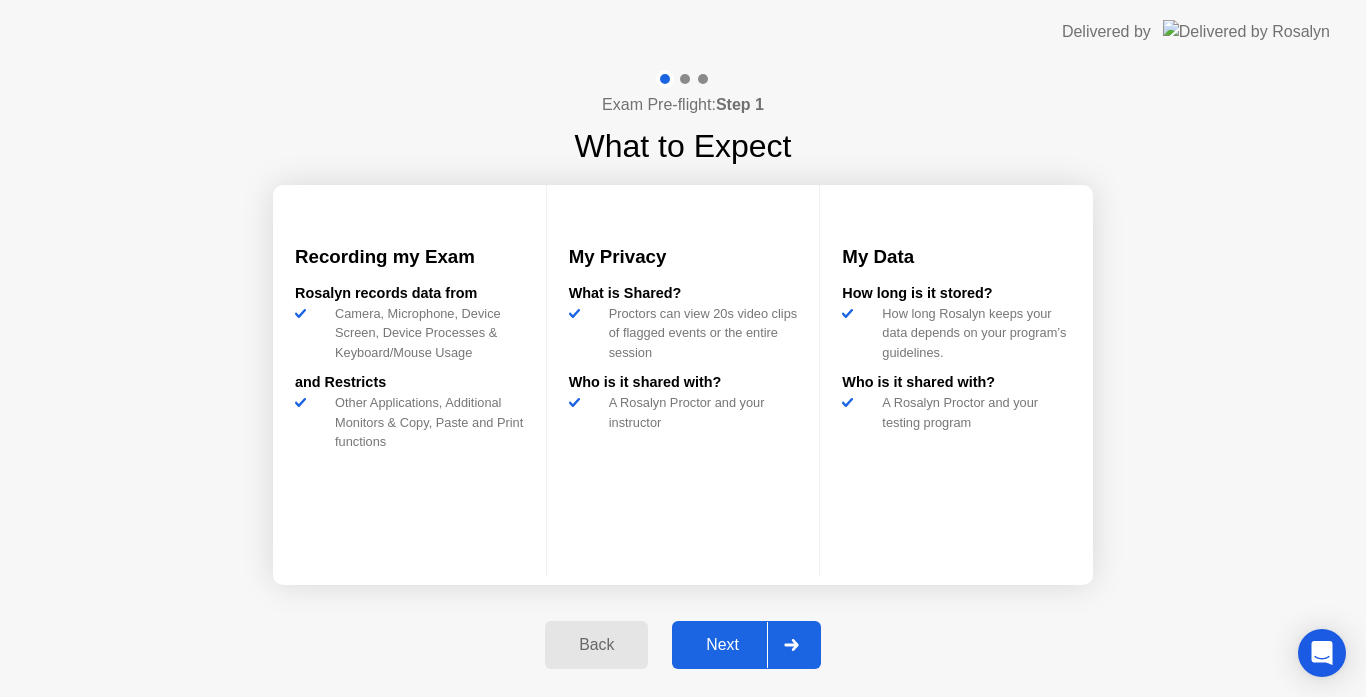 click 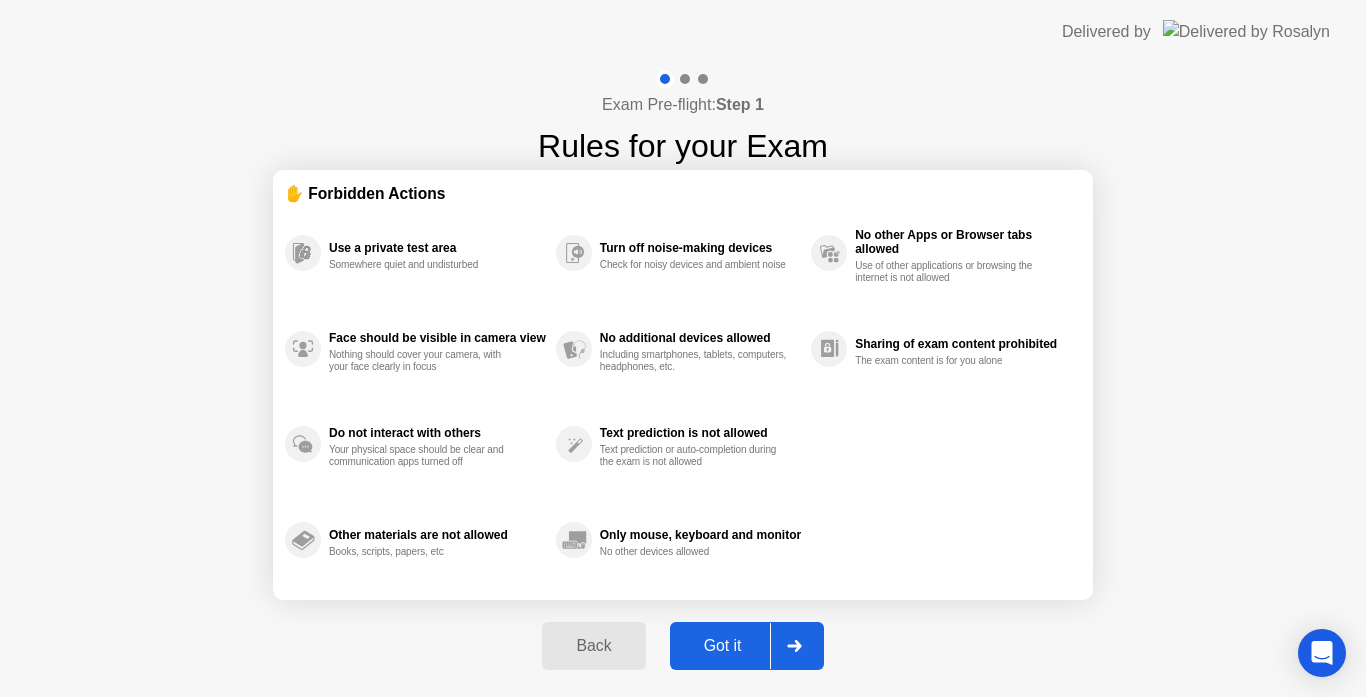 click on "Got it" 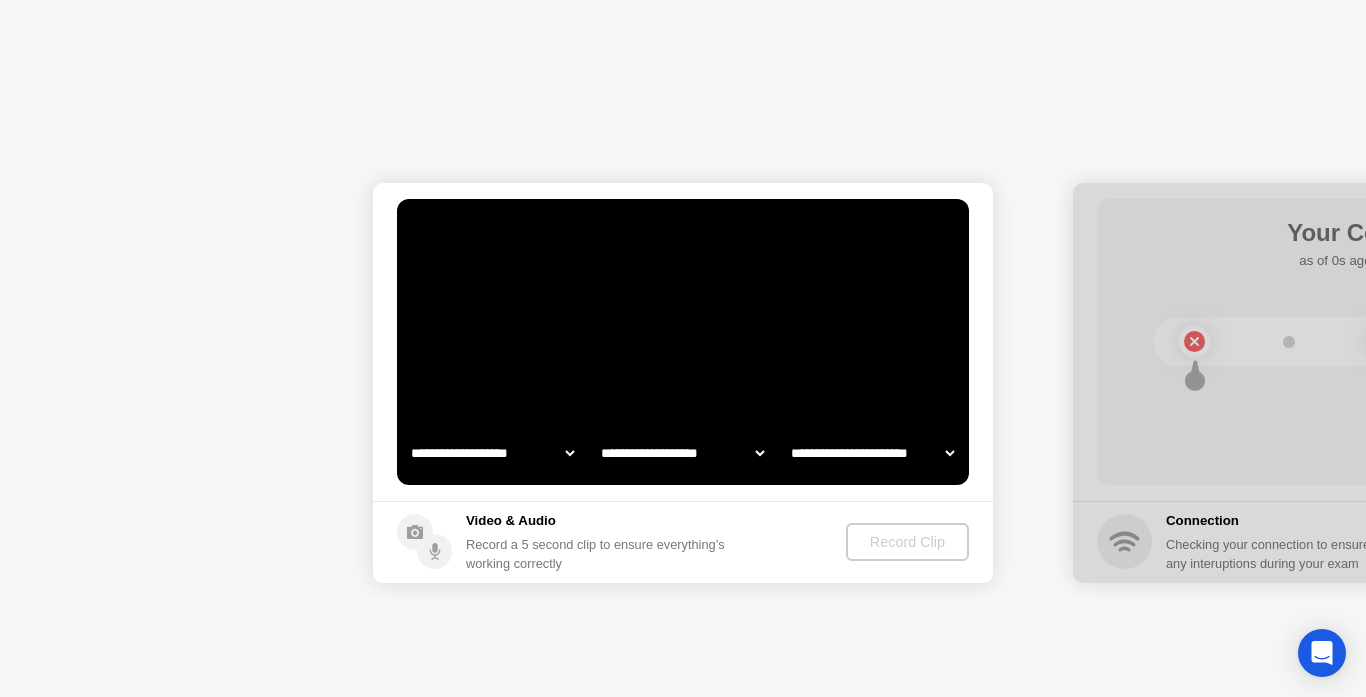 select on "**********" 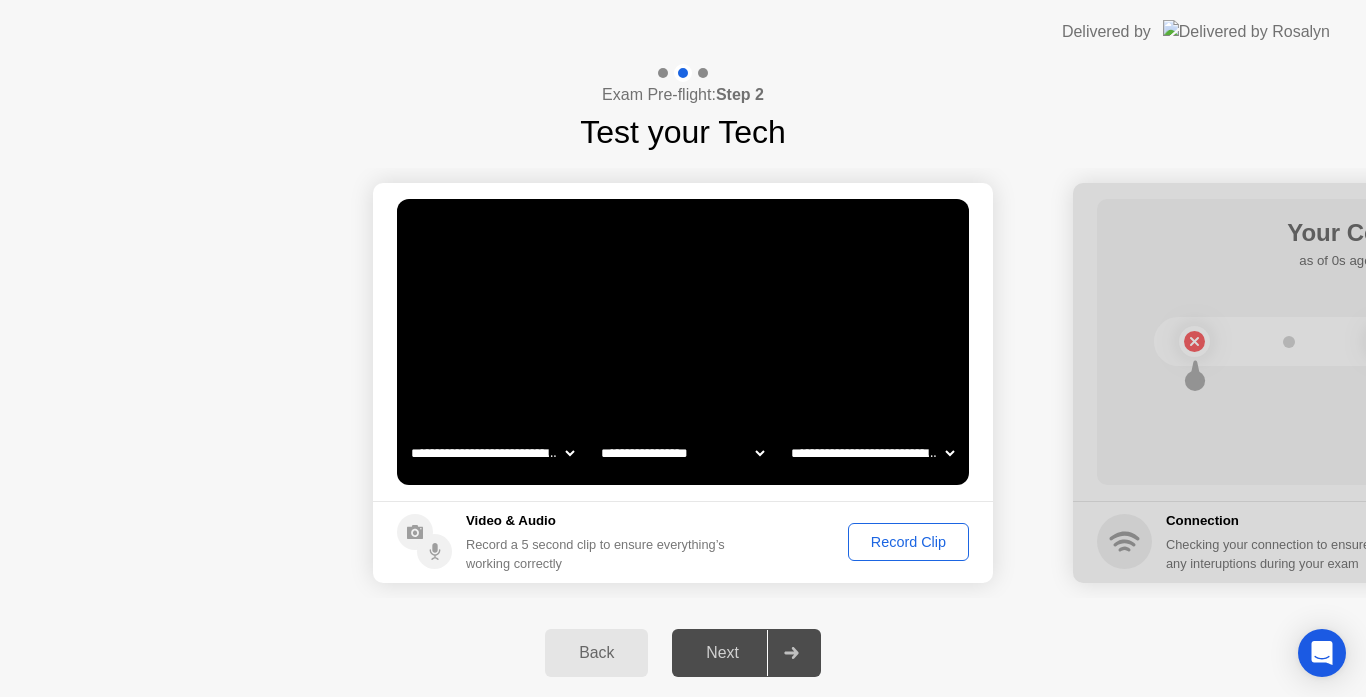 click on "Record Clip" 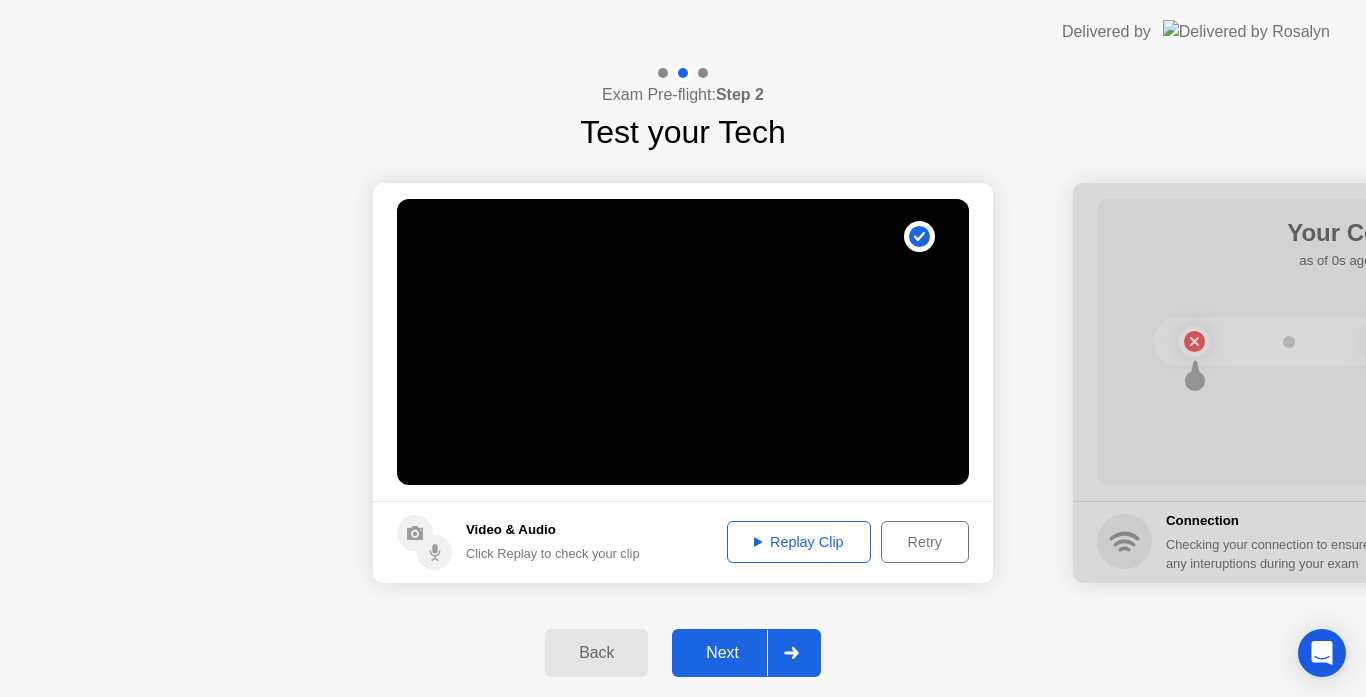 click on "Next" 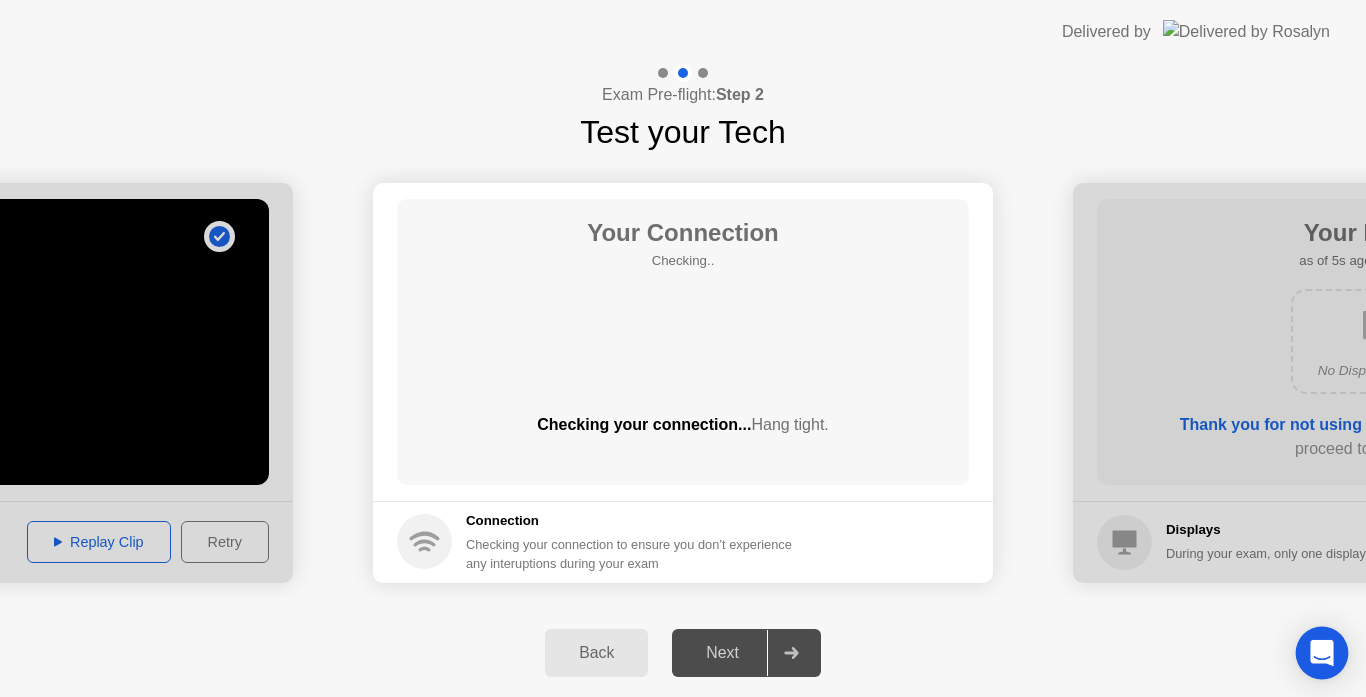 click 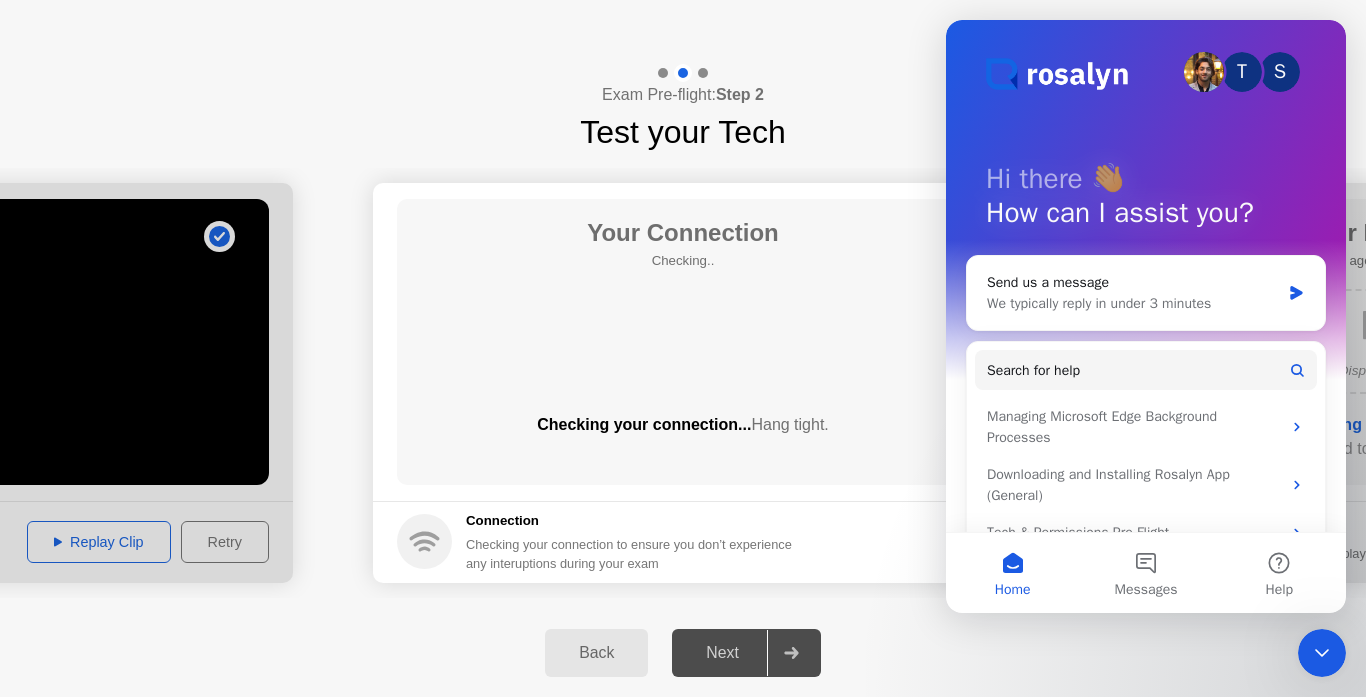 scroll, scrollTop: 0, scrollLeft: 0, axis: both 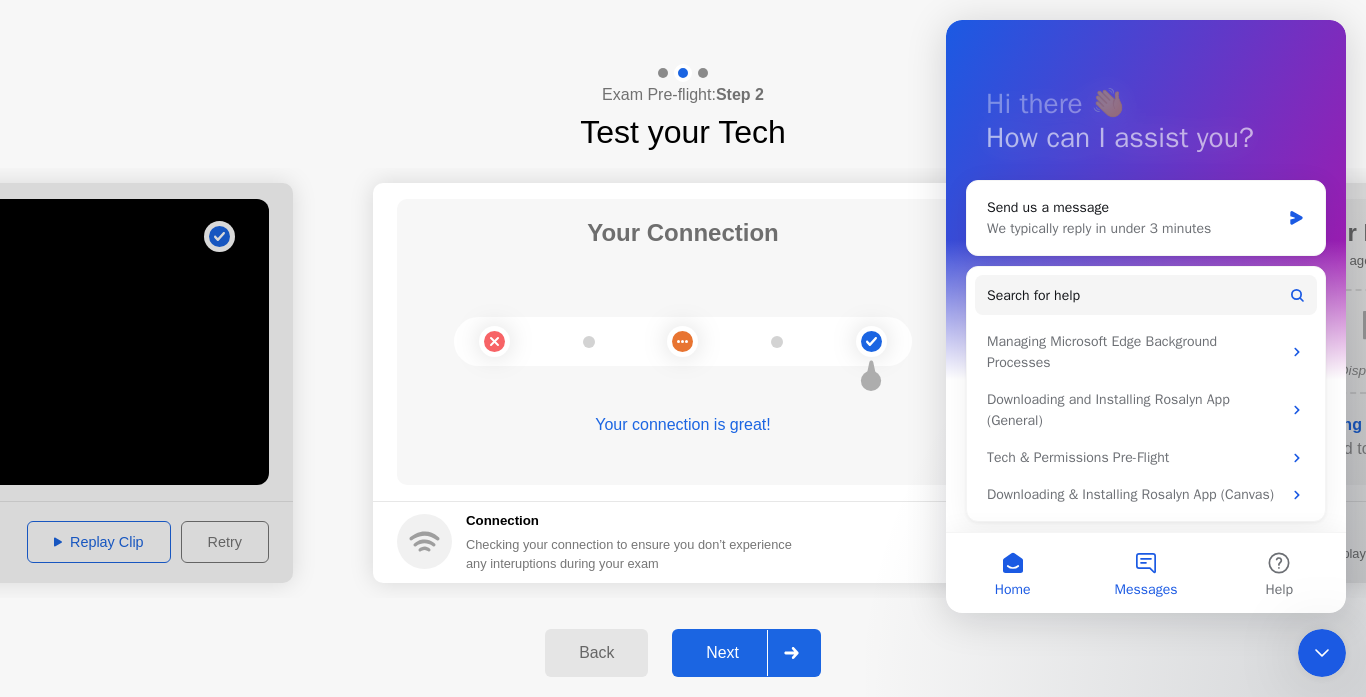 click on "Messages" at bounding box center (1145, 573) 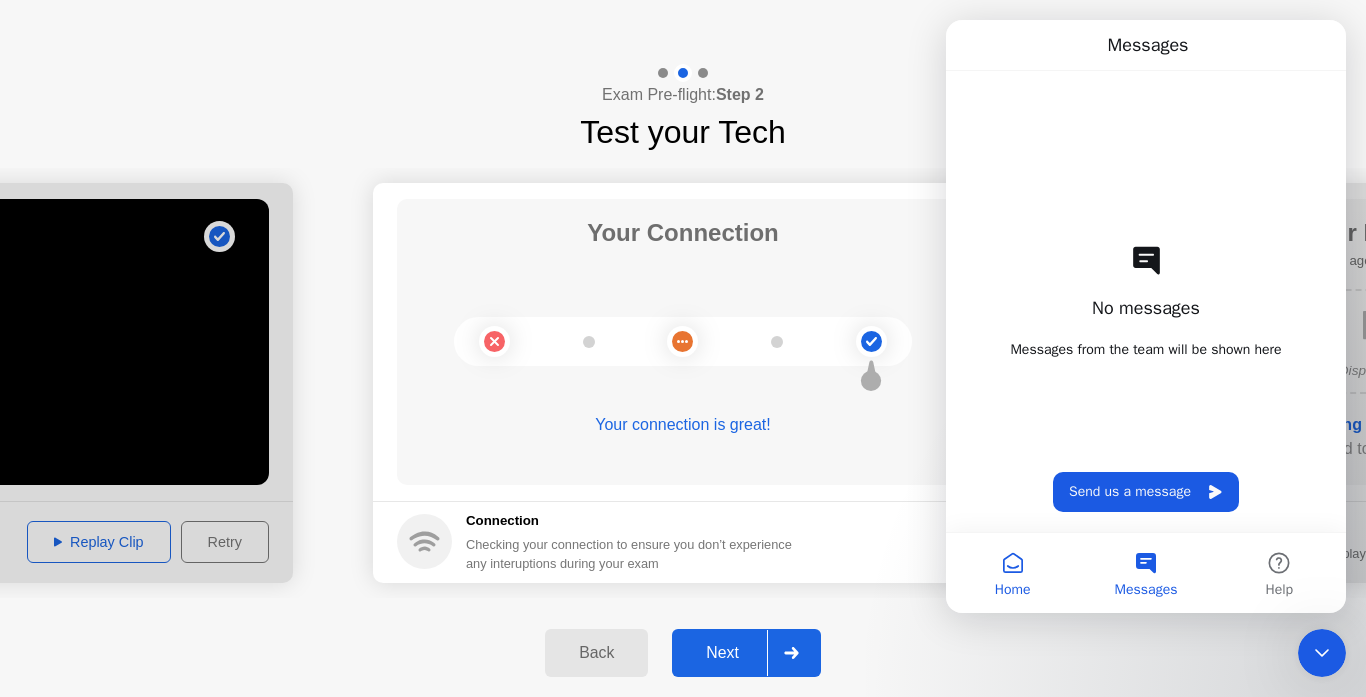 click on "Home" at bounding box center (1012, 573) 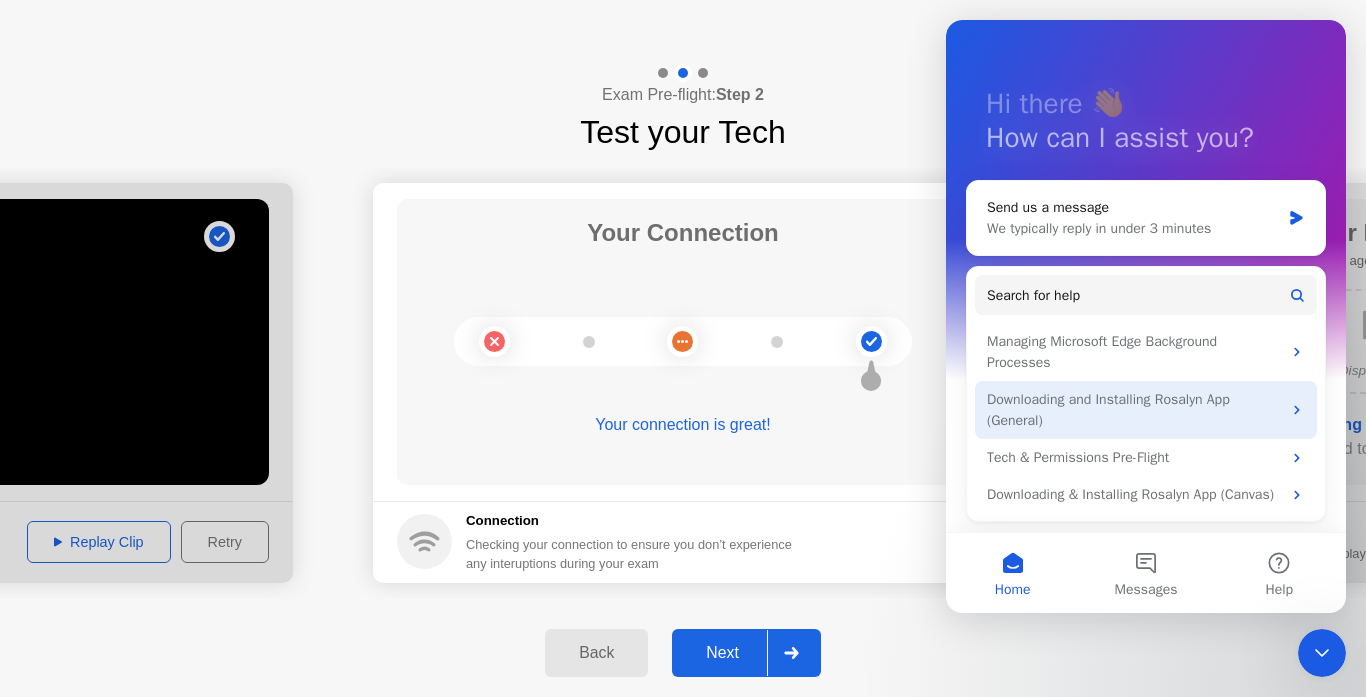 scroll, scrollTop: 96, scrollLeft: 0, axis: vertical 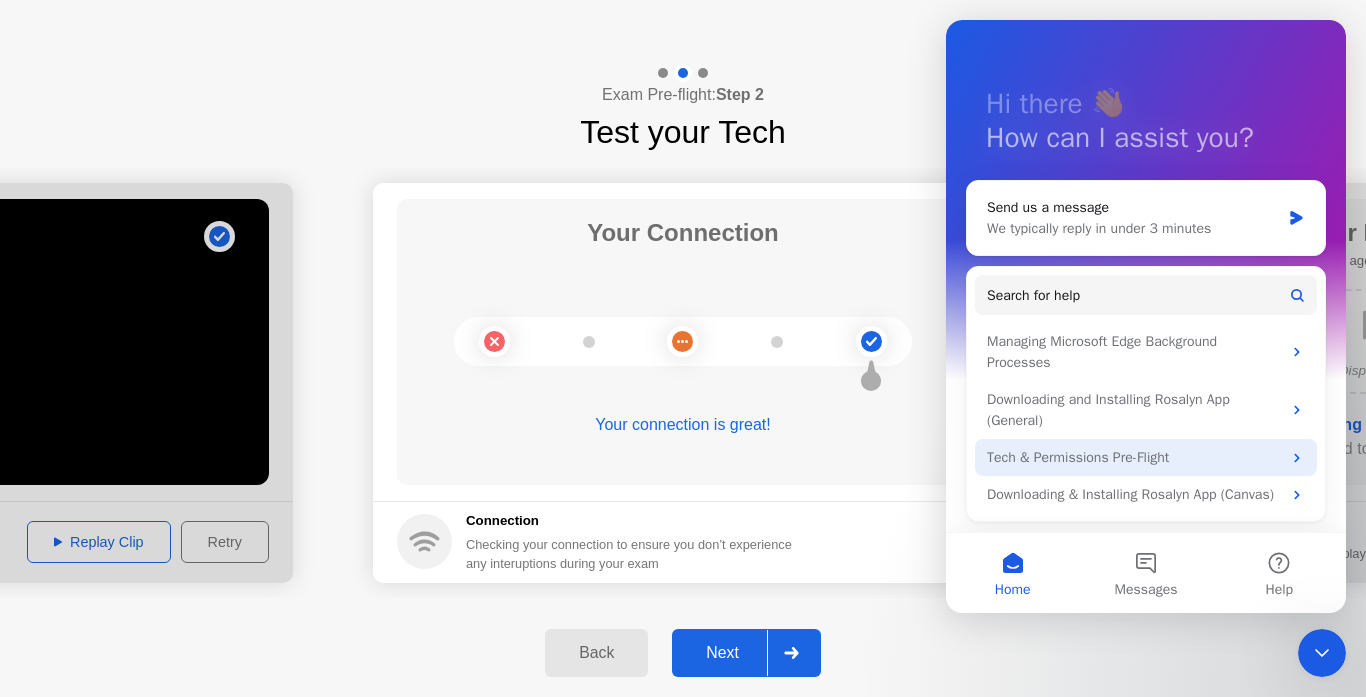 click on "Tech & Permissions Pre-Flight" at bounding box center (1146, 457) 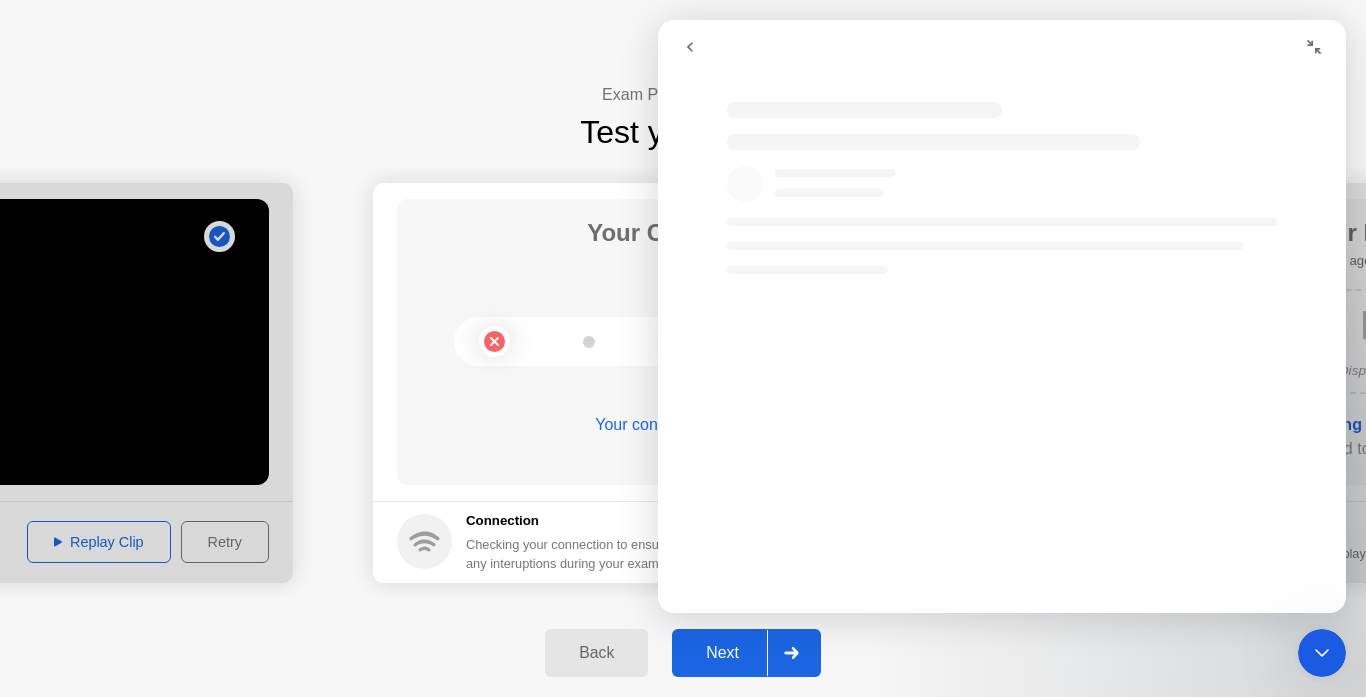 scroll, scrollTop: 0, scrollLeft: 0, axis: both 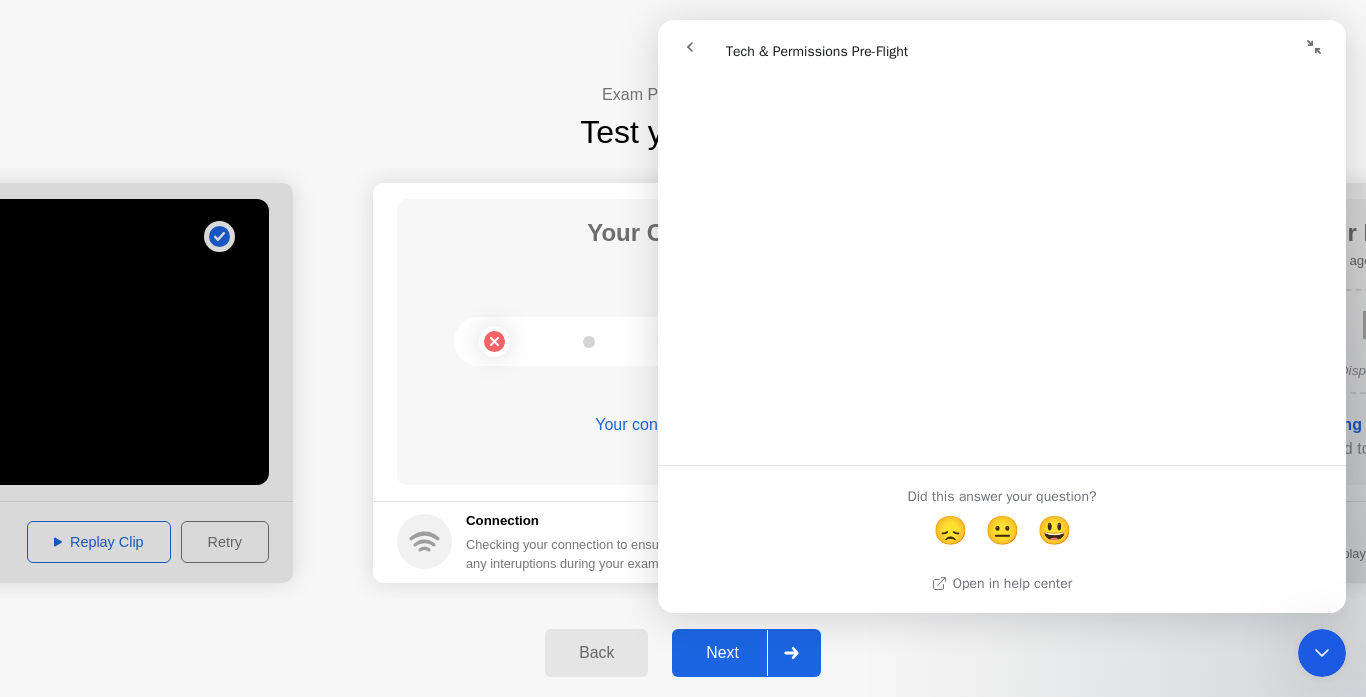 click at bounding box center [1314, 47] 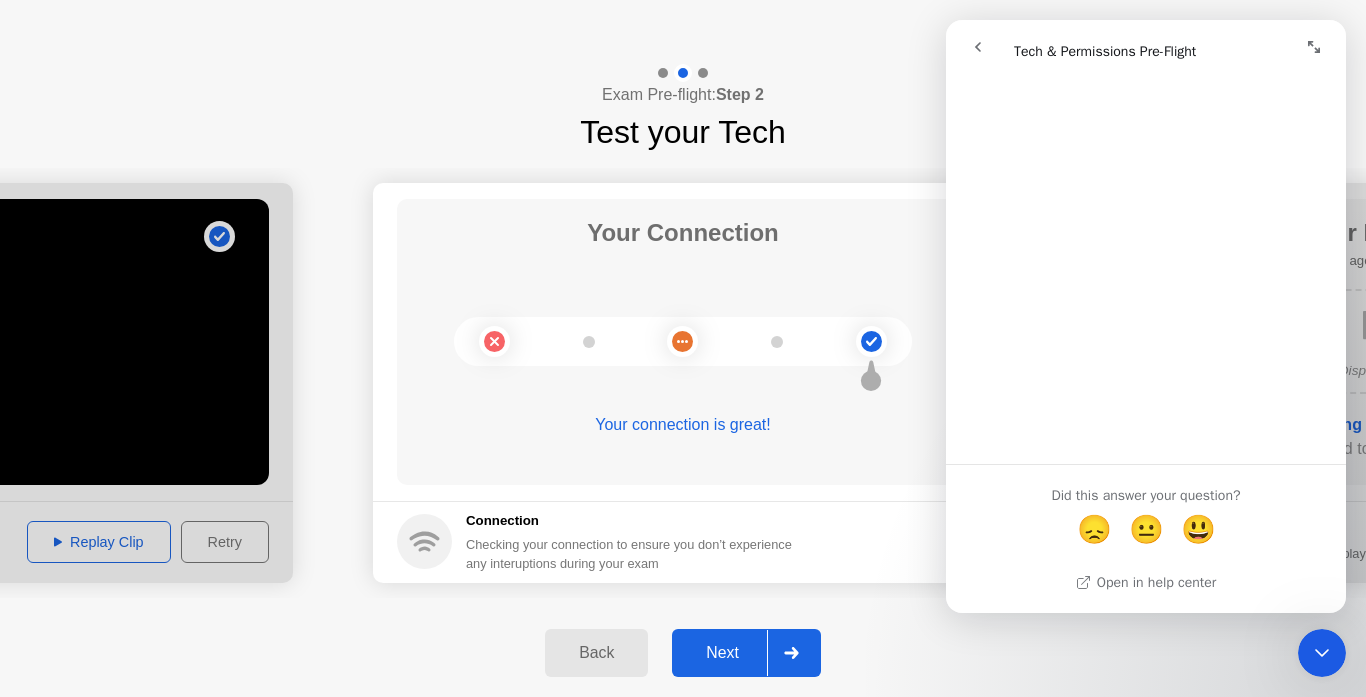 scroll, scrollTop: 2652, scrollLeft: 0, axis: vertical 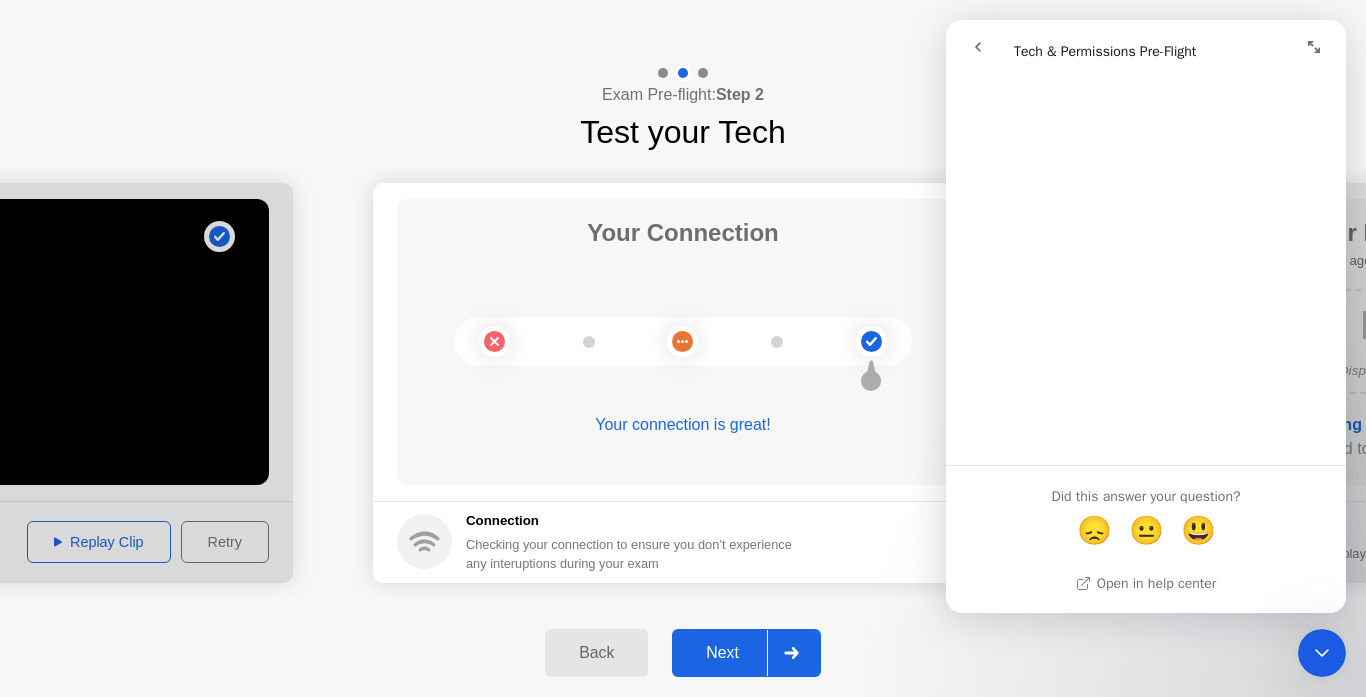 click on "Back Next" 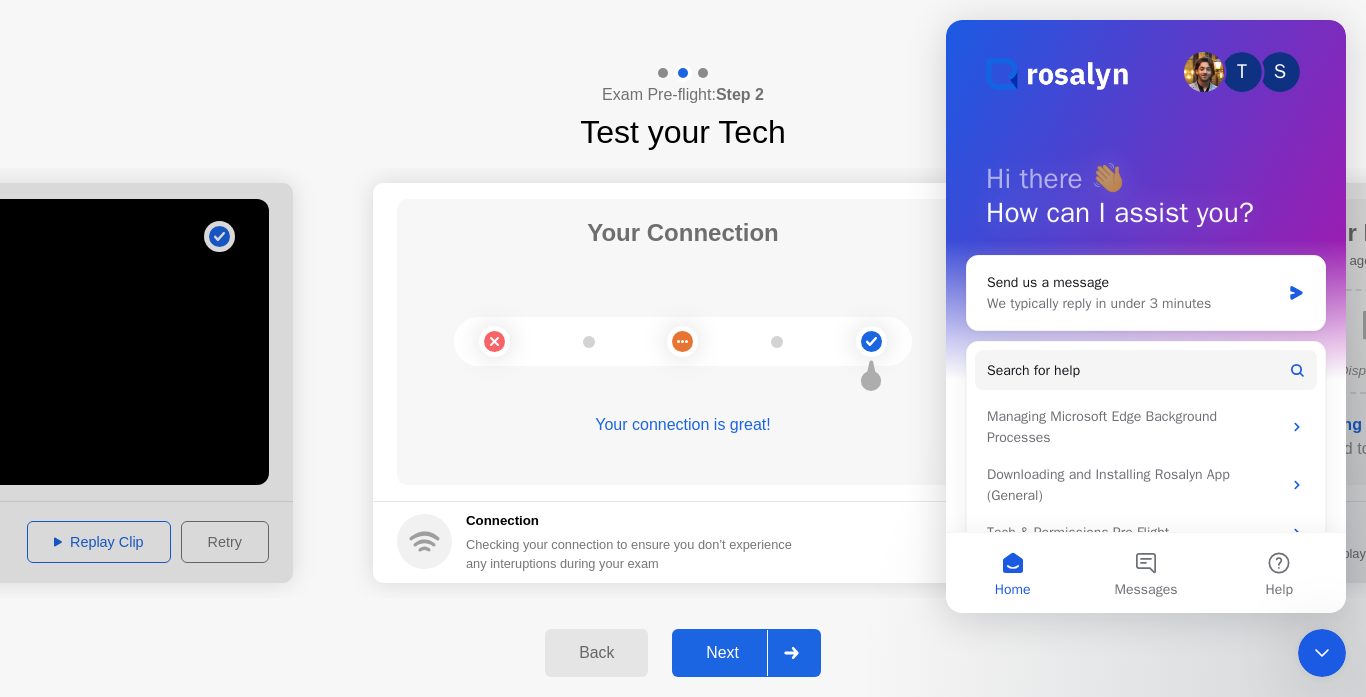 click on "Next" 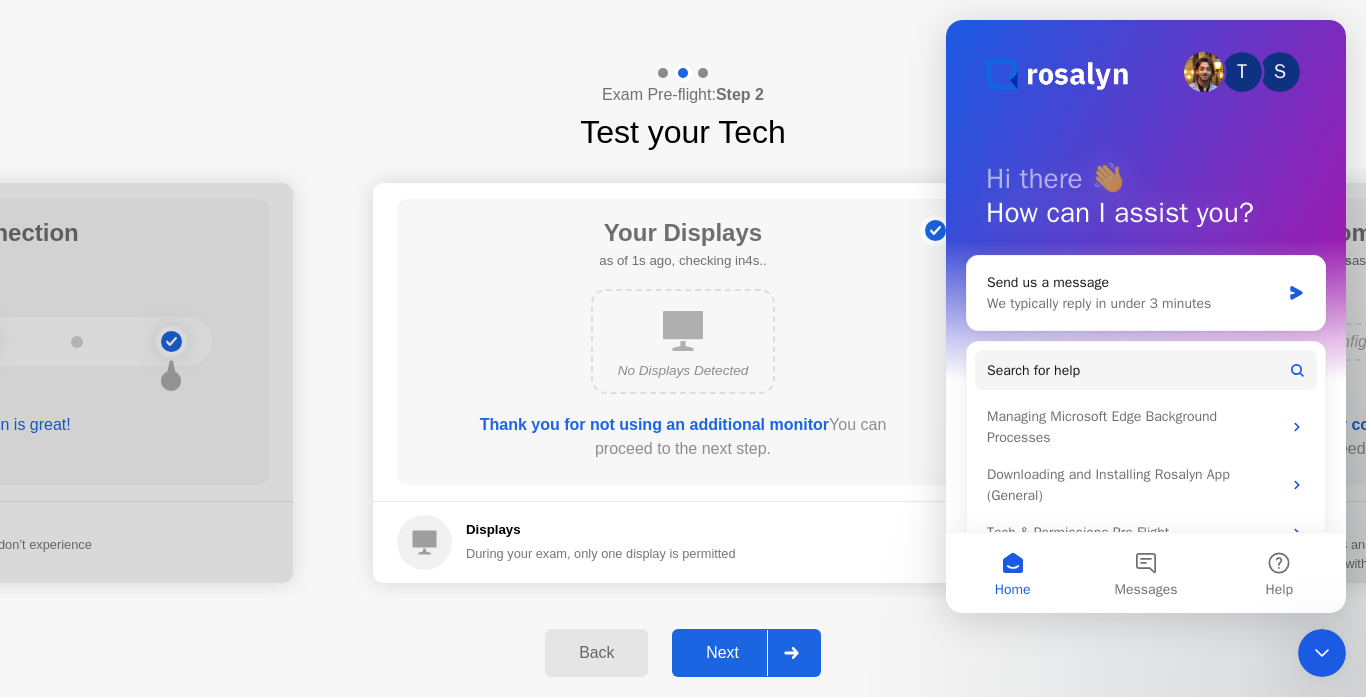 click on "Next" 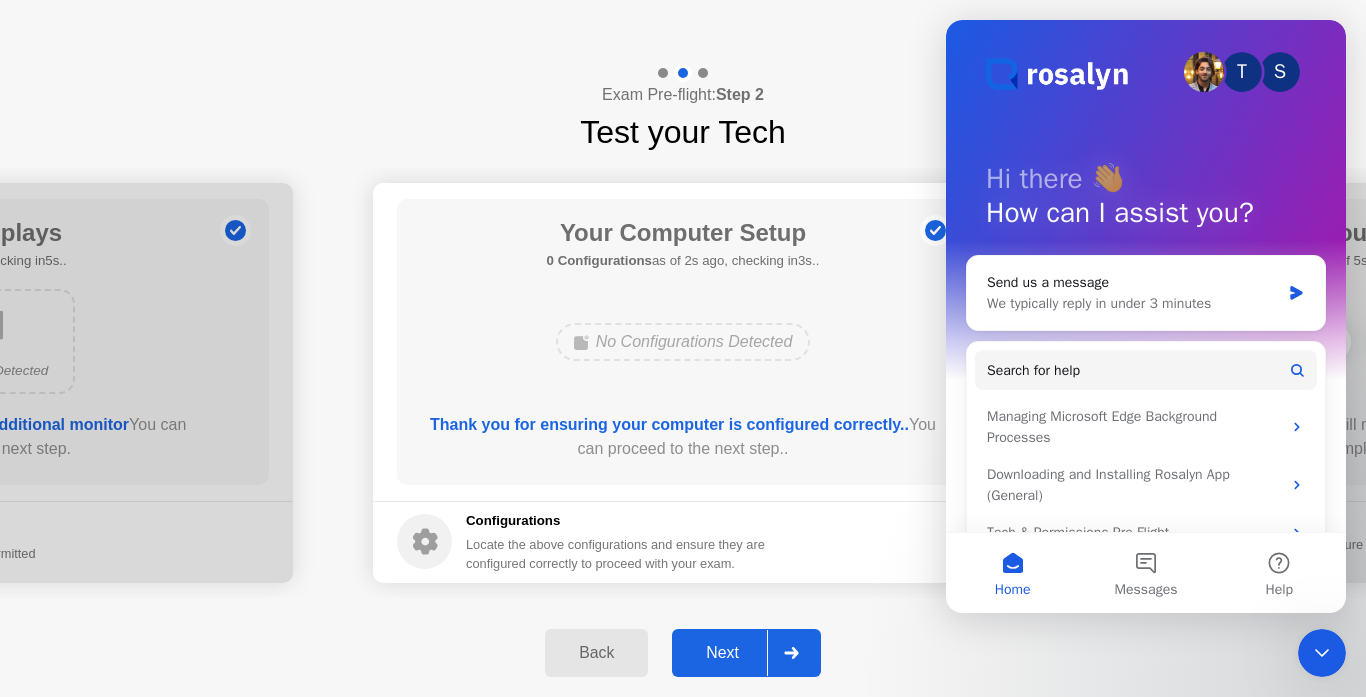 click on "Next" 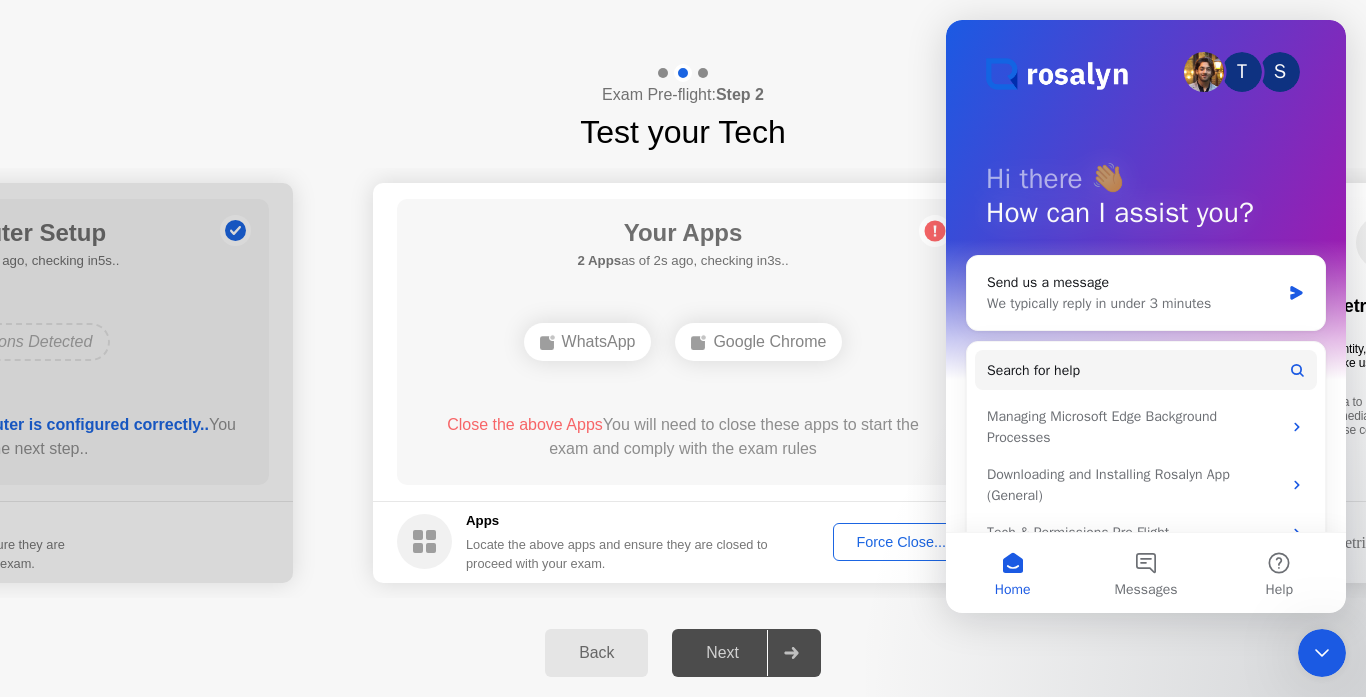 drag, startPoint x: 633, startPoint y: 348, endPoint x: 502, endPoint y: 414, distance: 146.68674 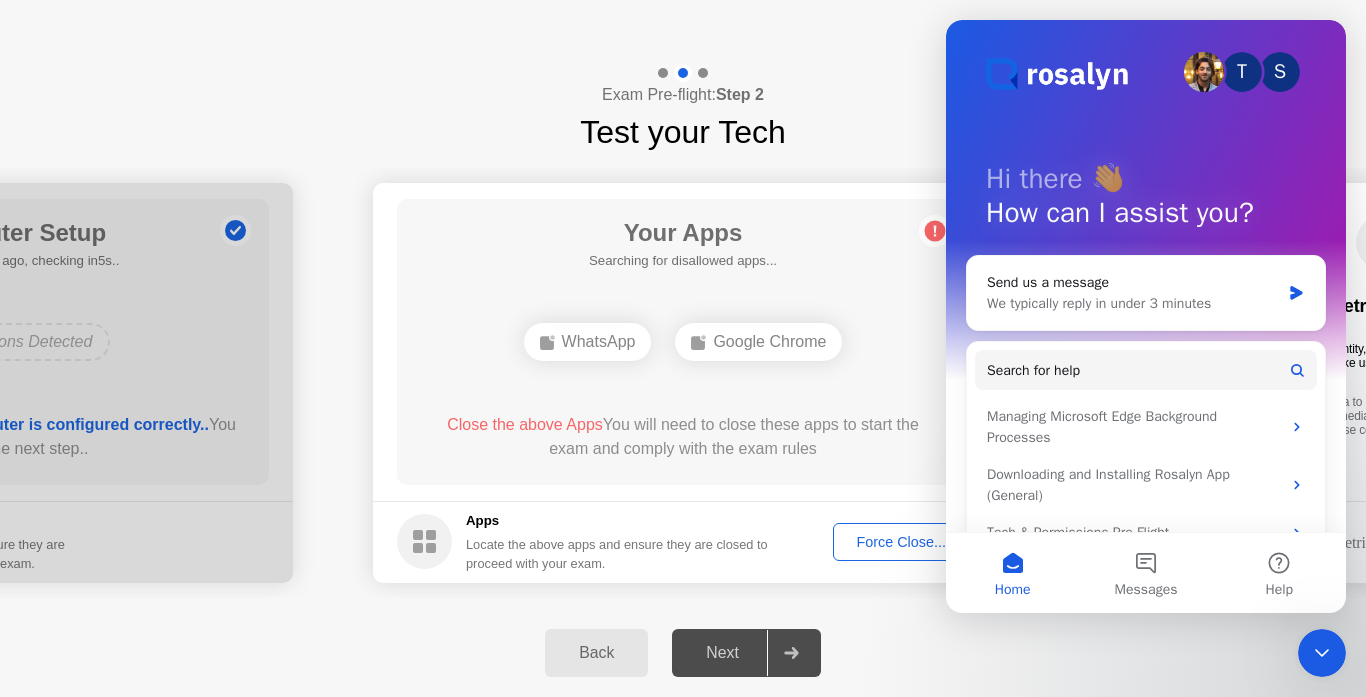 click 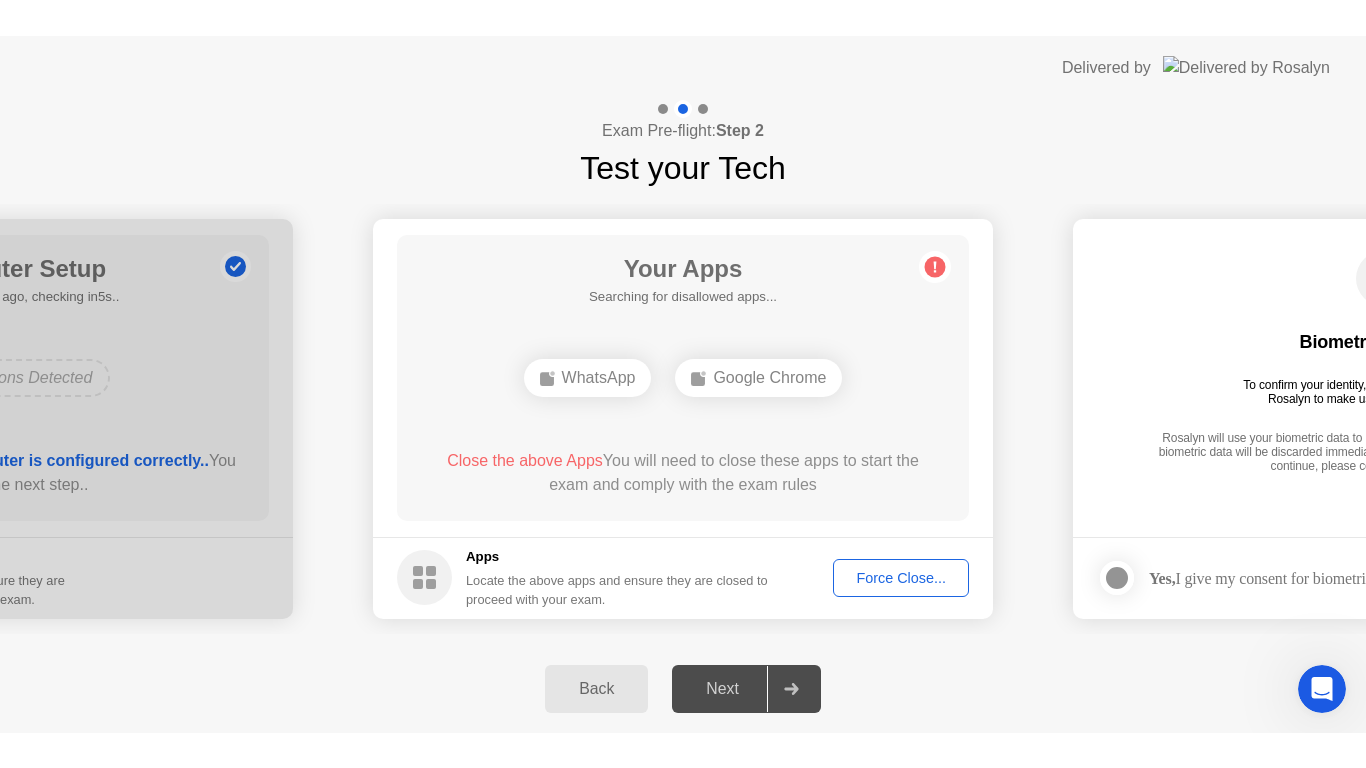 scroll, scrollTop: 0, scrollLeft: 0, axis: both 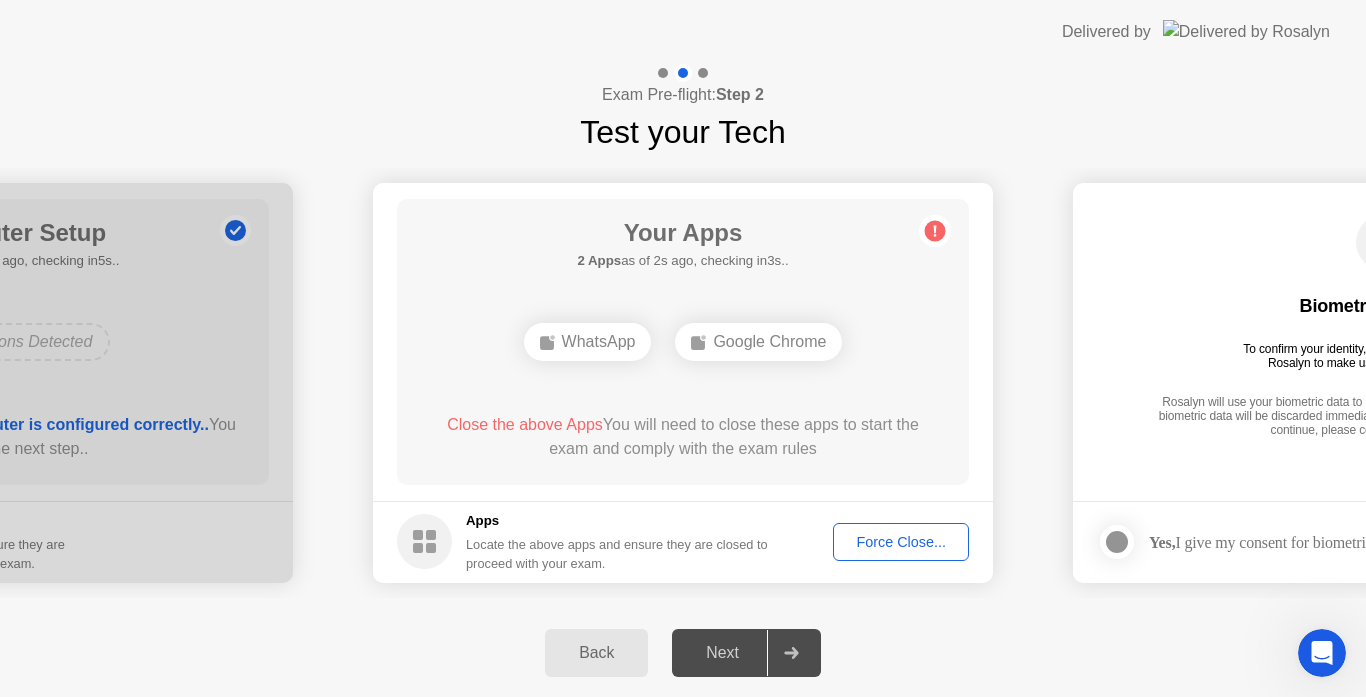 drag, startPoint x: 924, startPoint y: 512, endPoint x: 1020, endPoint y: 649, distance: 167.28719 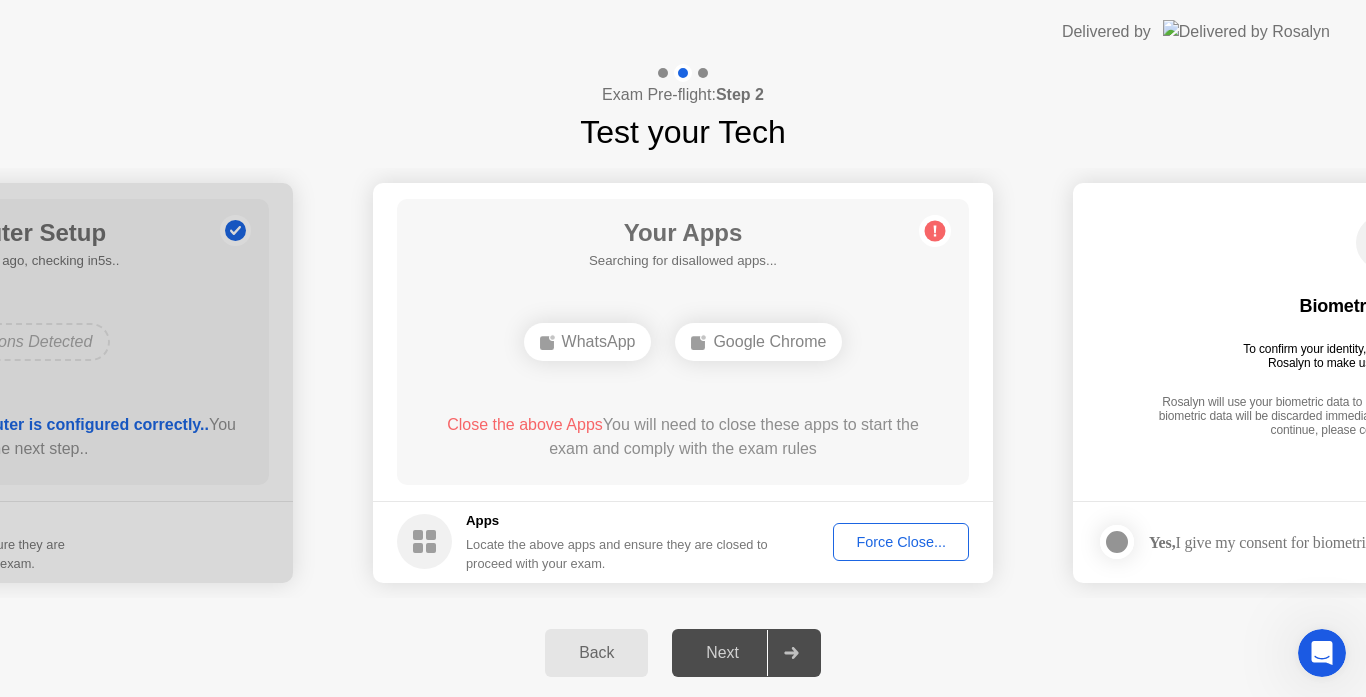 click on "WhatsApp" 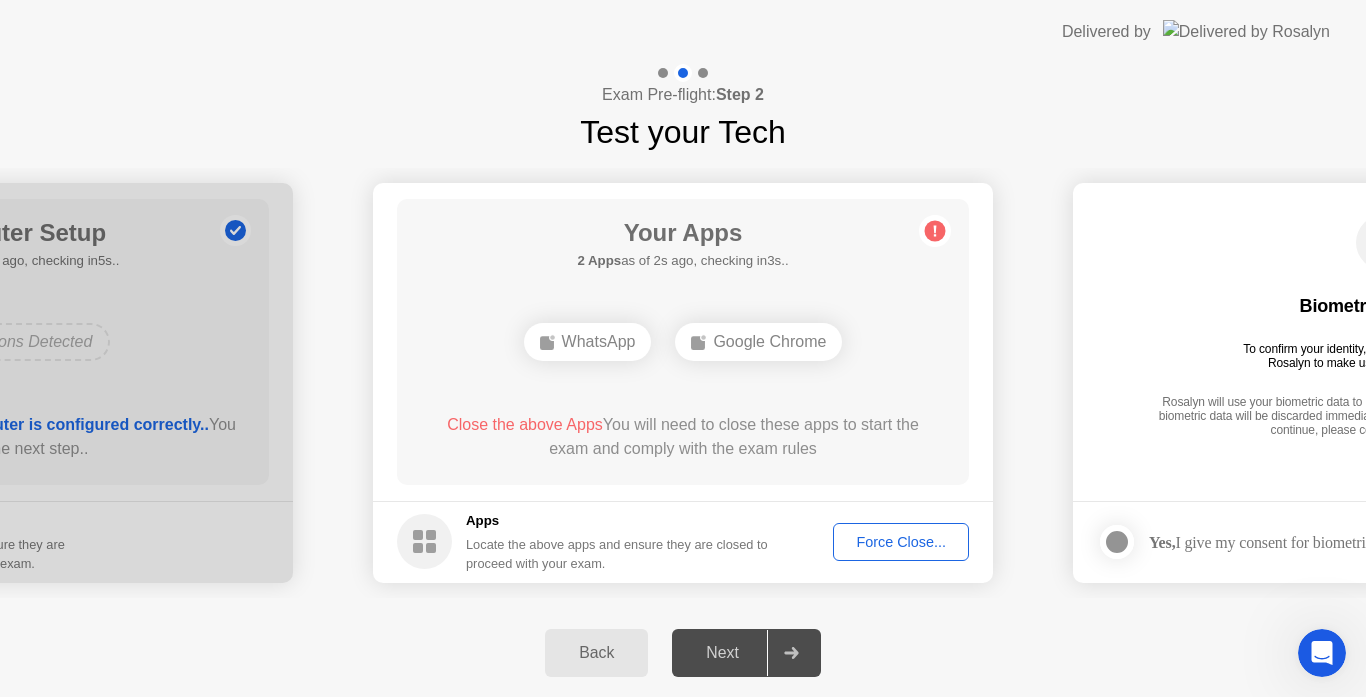 click on "Force Close..." 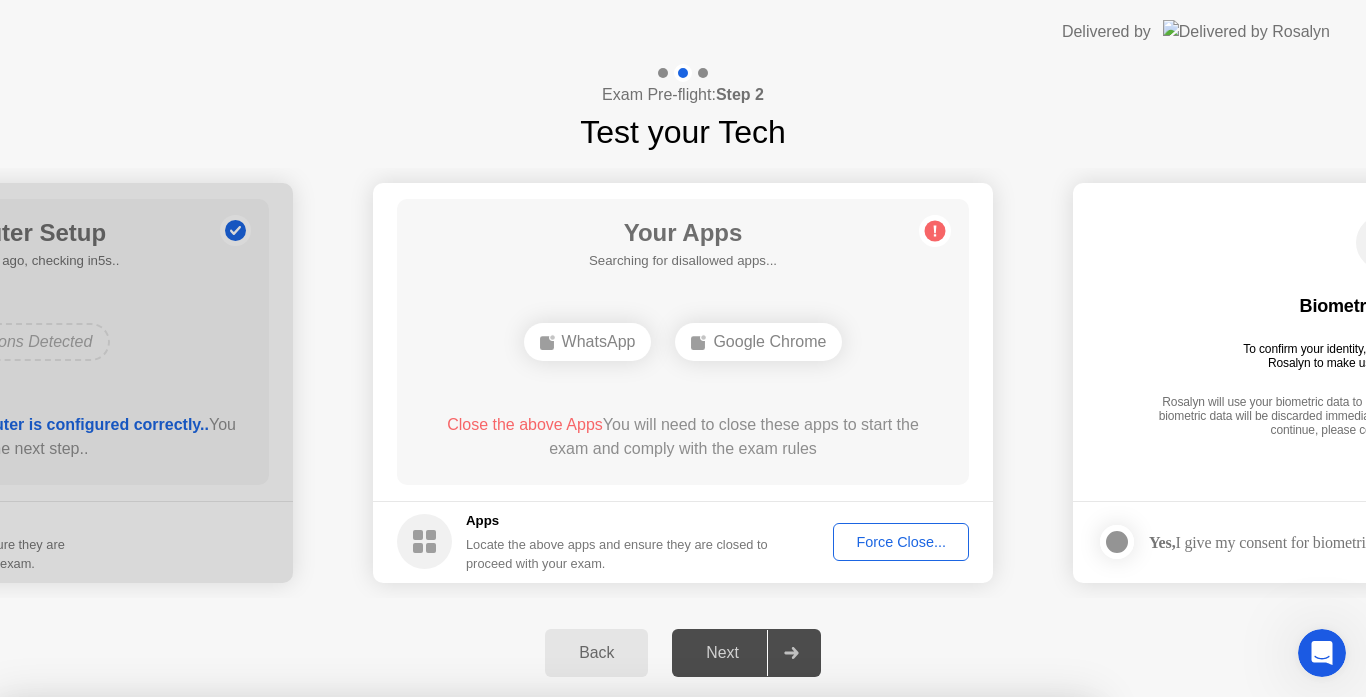 click on "Confirm" at bounding box center [613, 973] 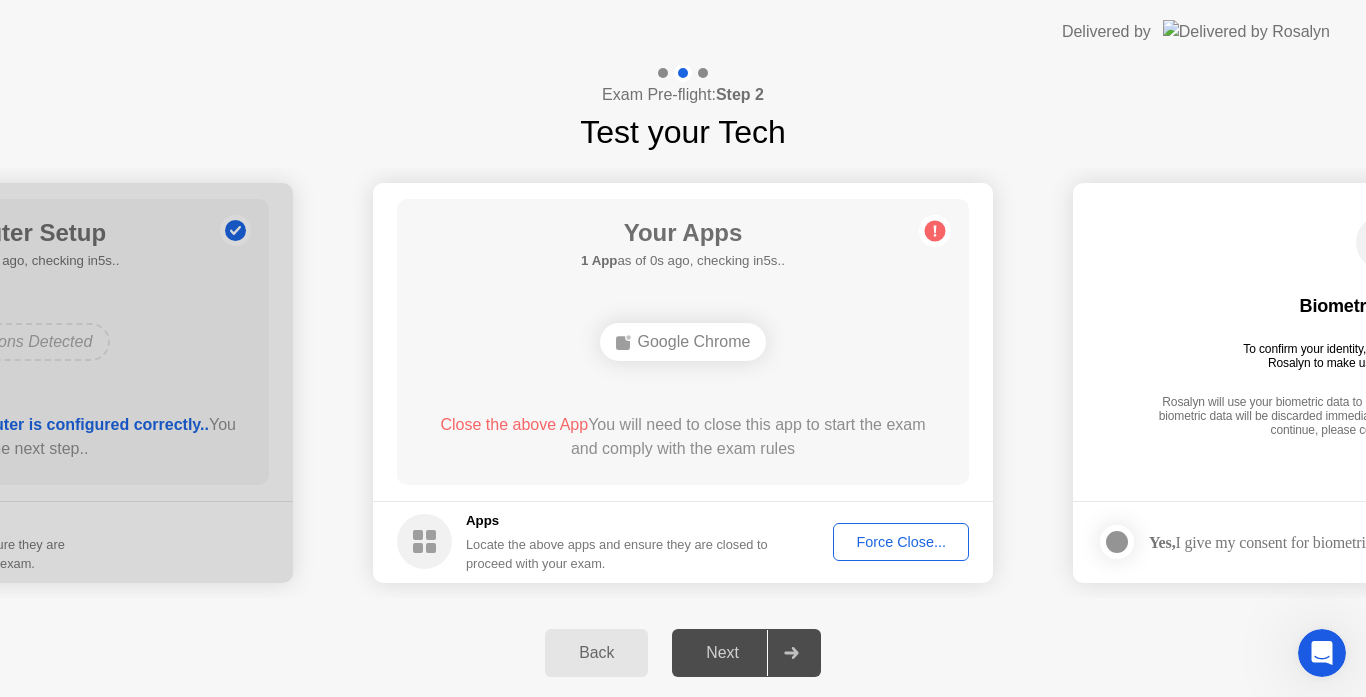click on "Force Close..." 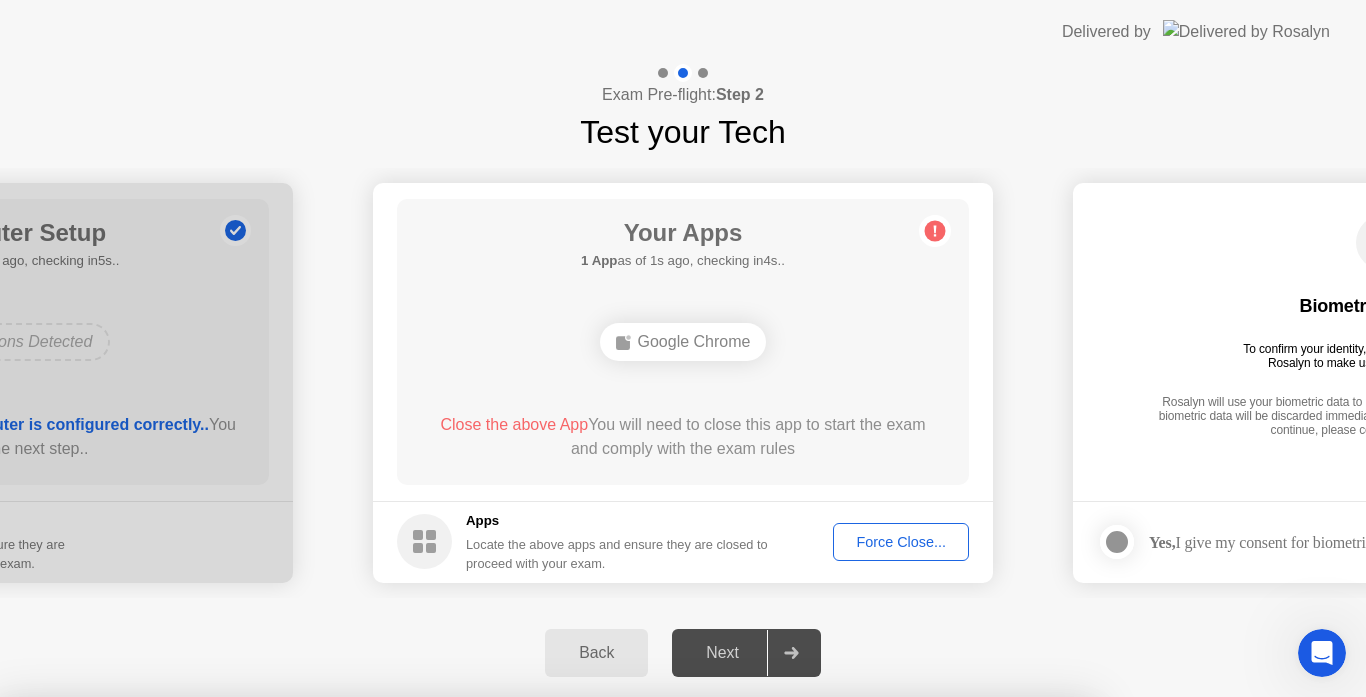 click on "Confirm" at bounding box center [613, 973] 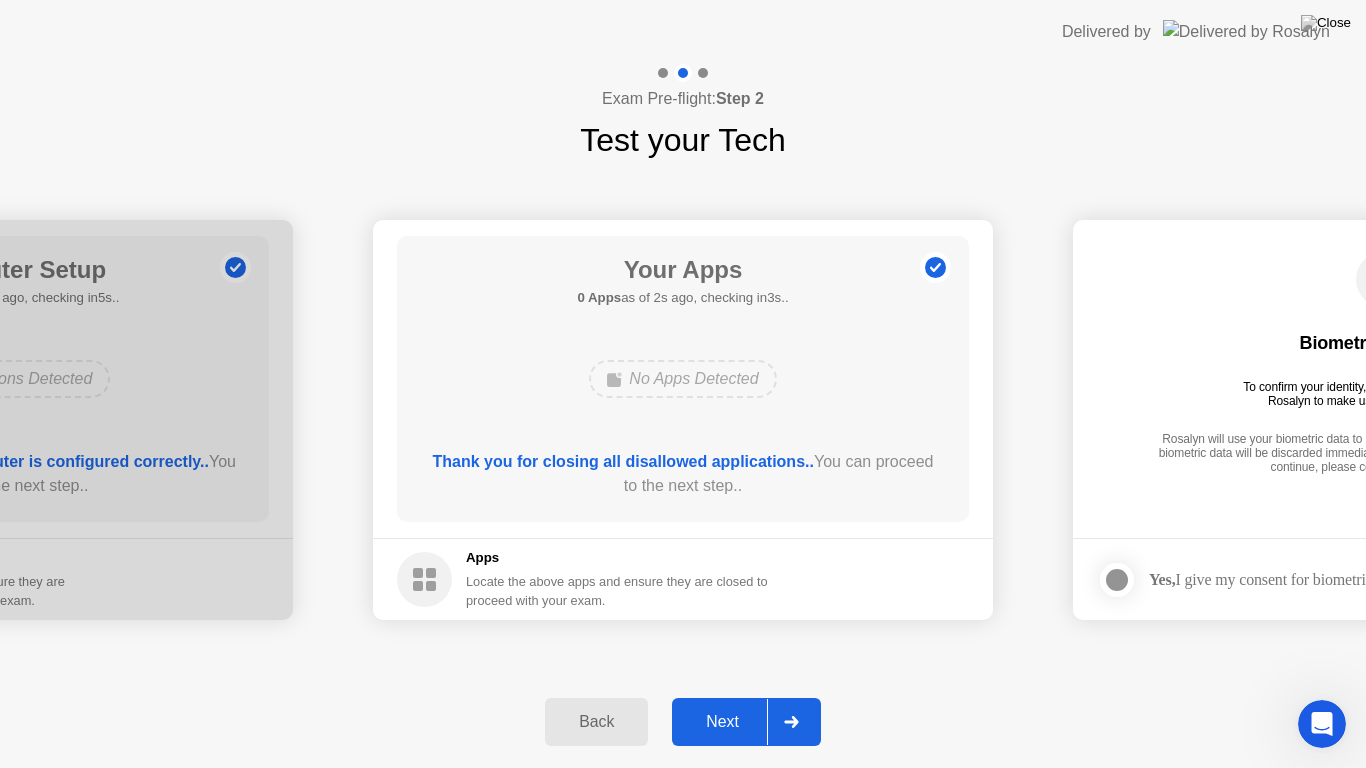 click on "Next" 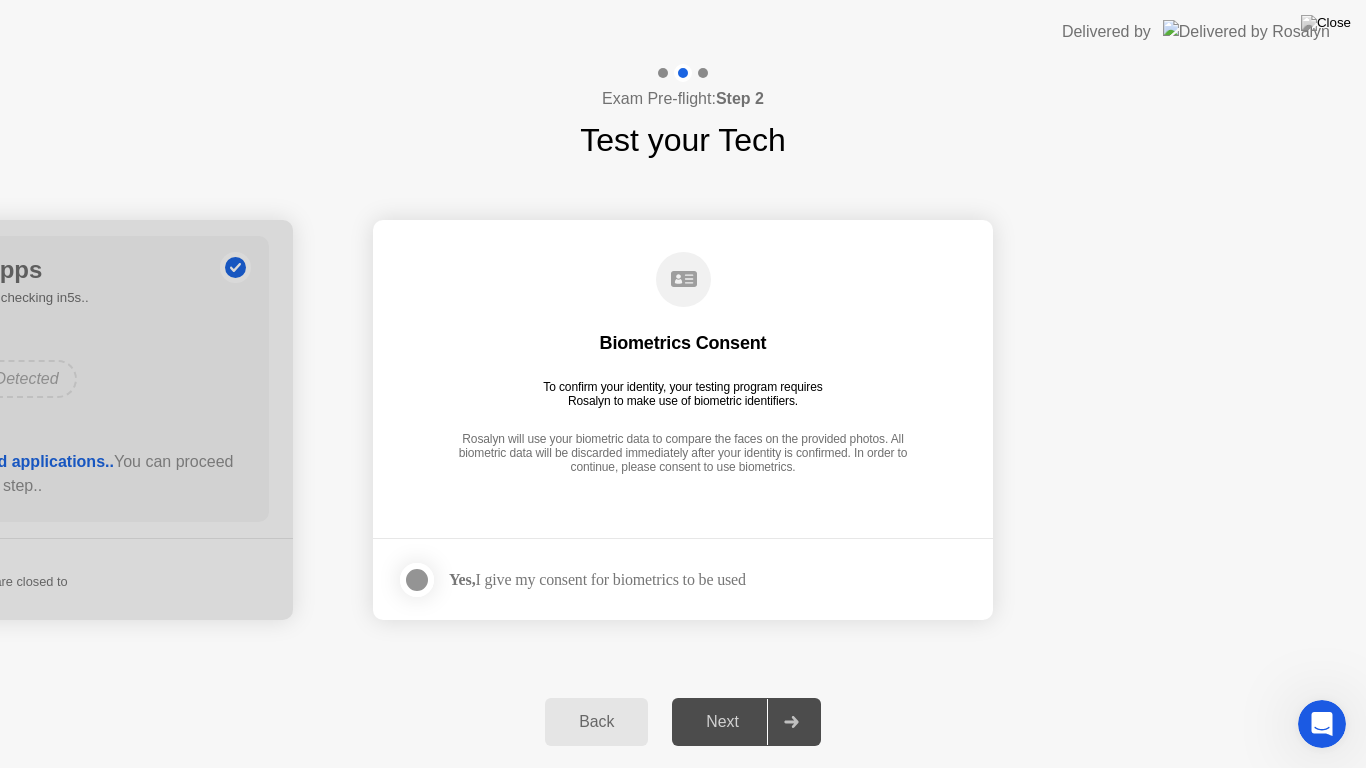 click 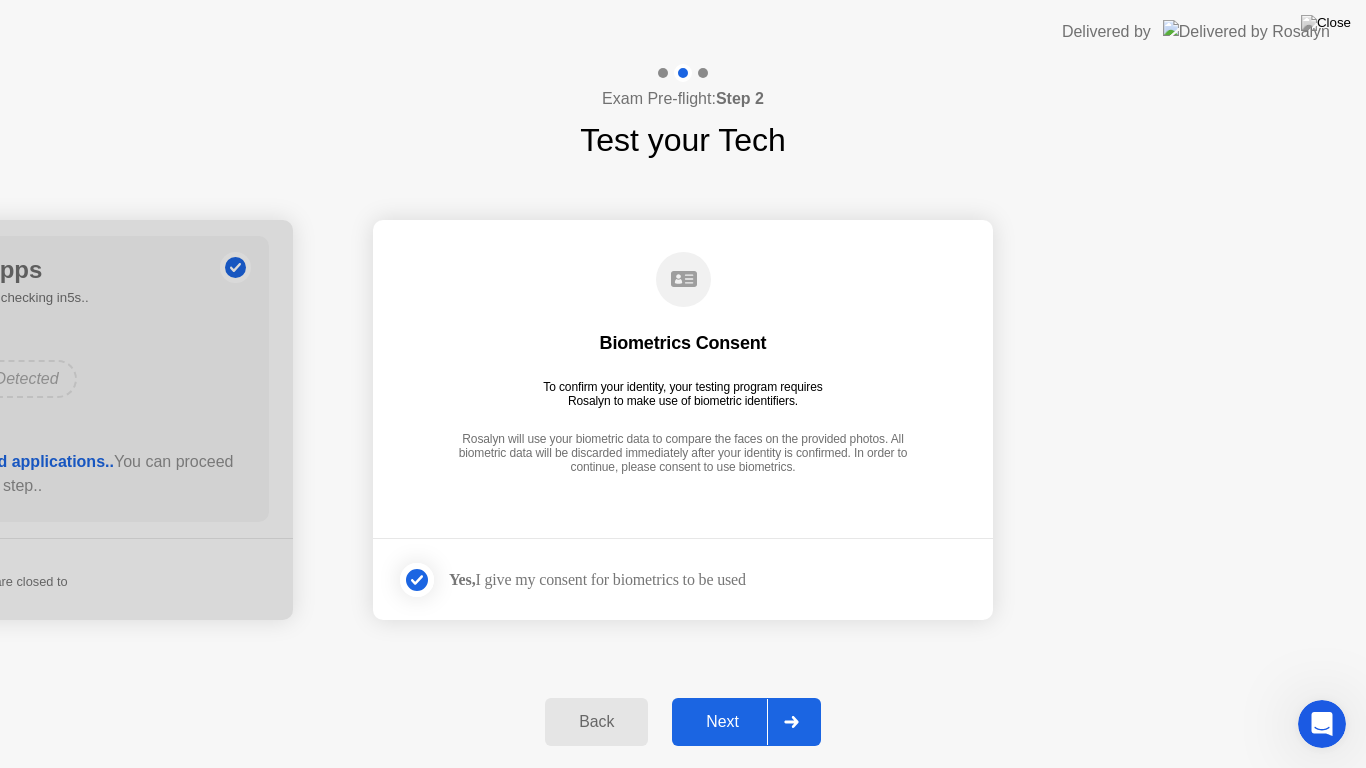 click on "Next" 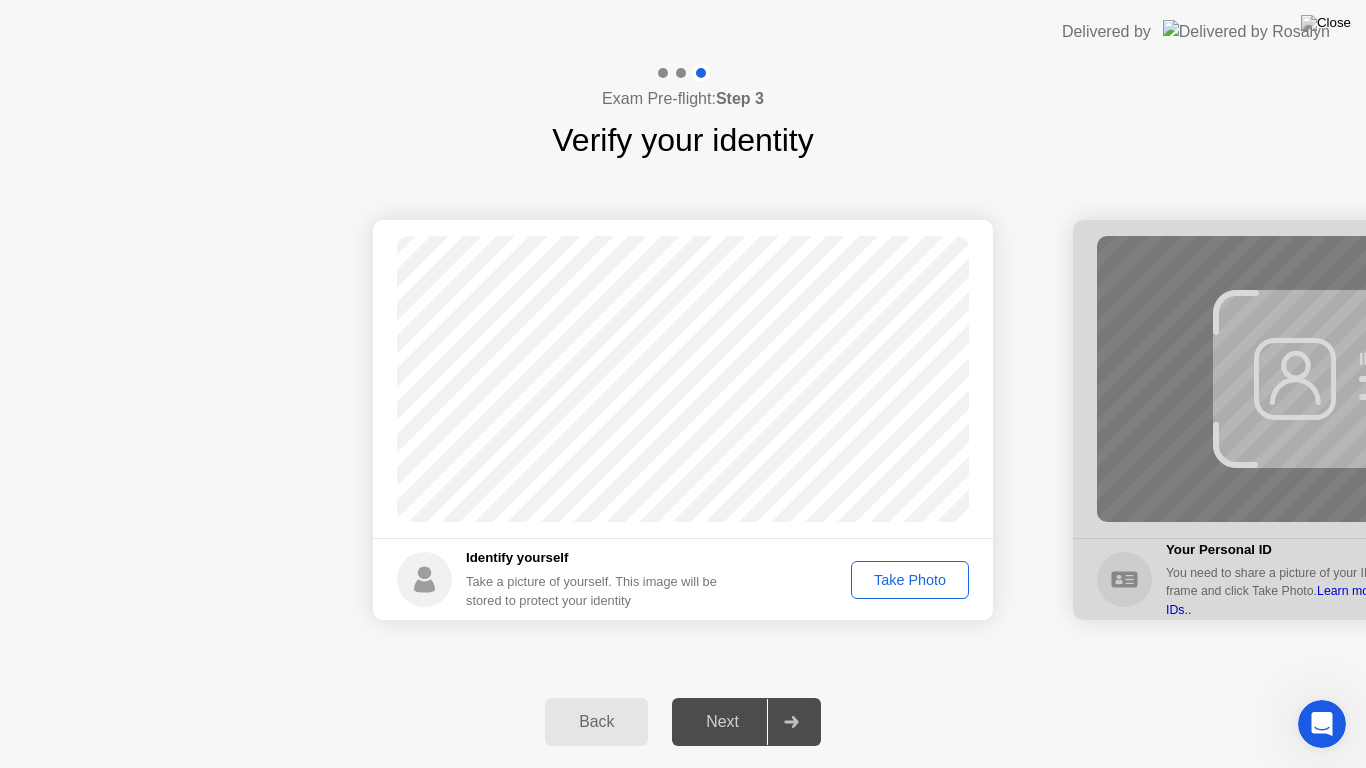 click on "Take Photo" 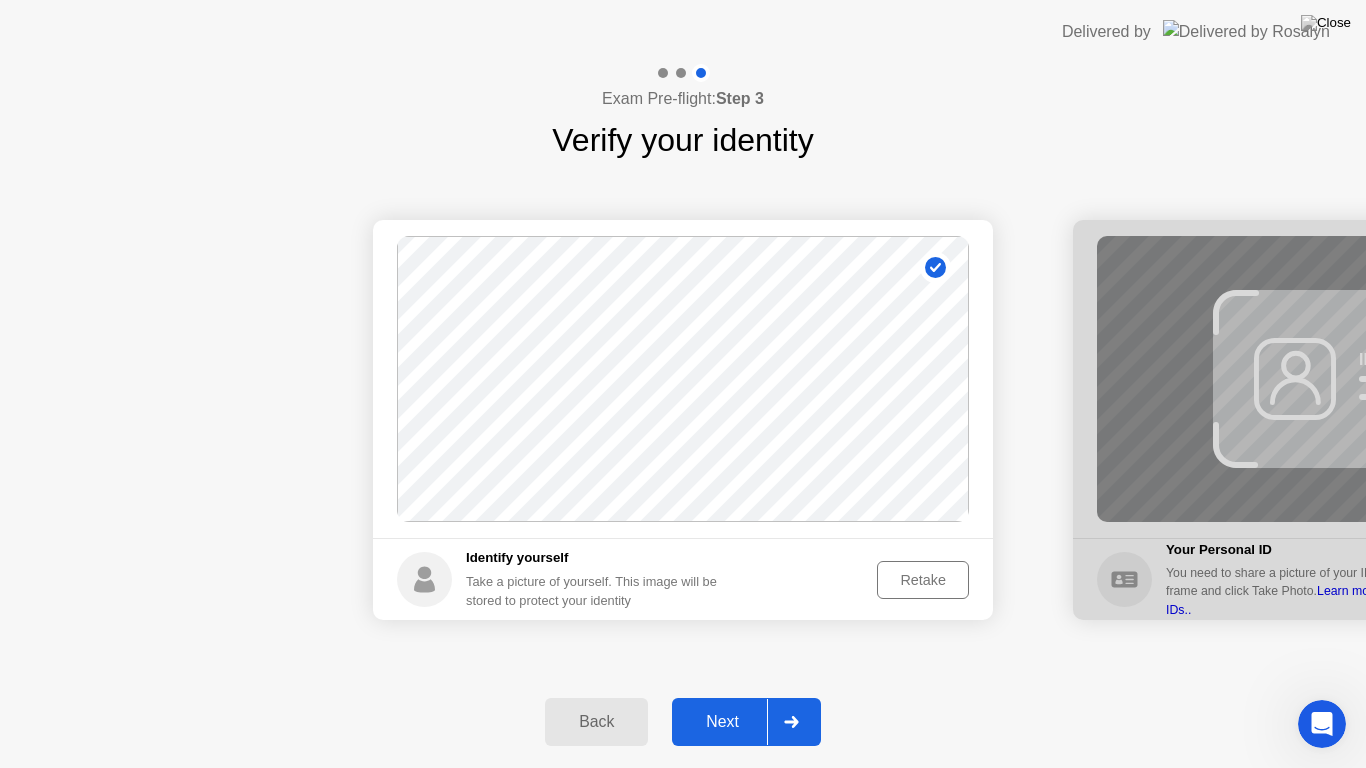 click 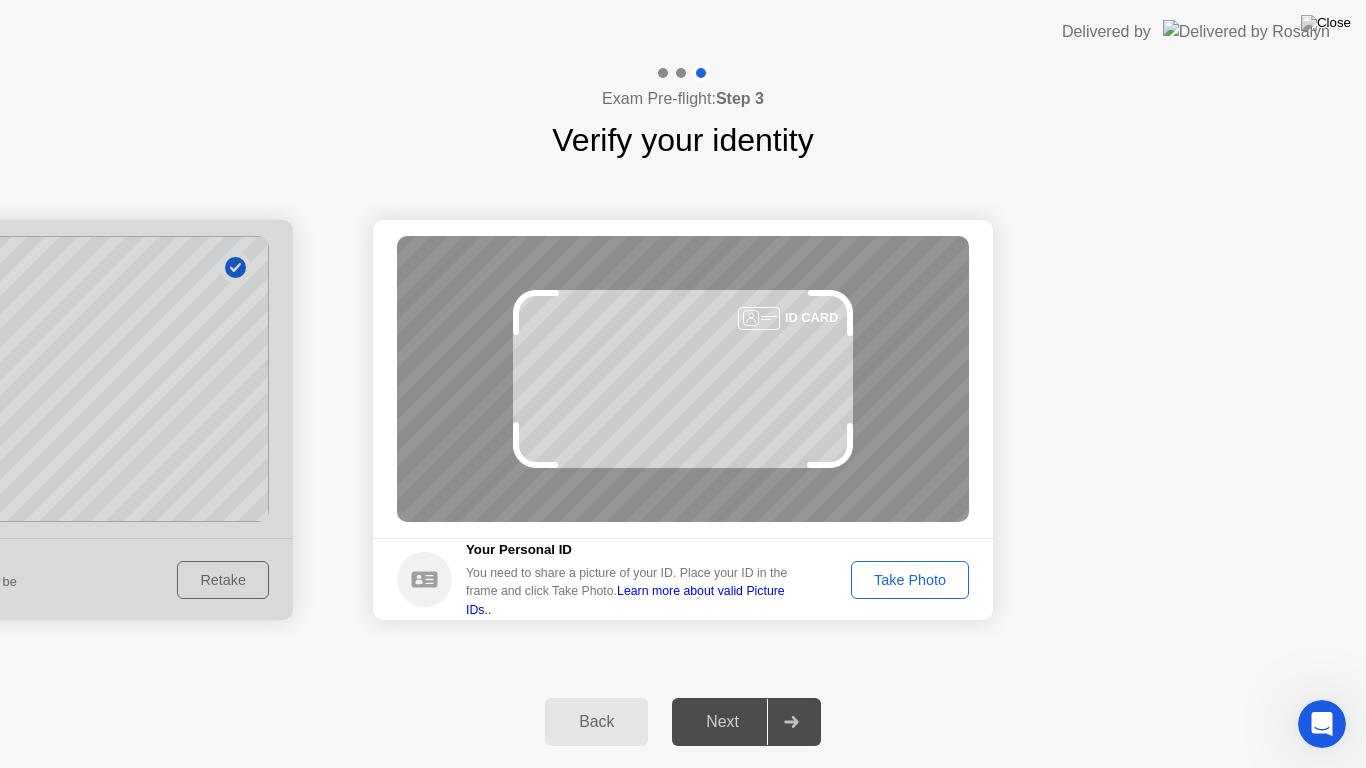 click on "Take Photo" 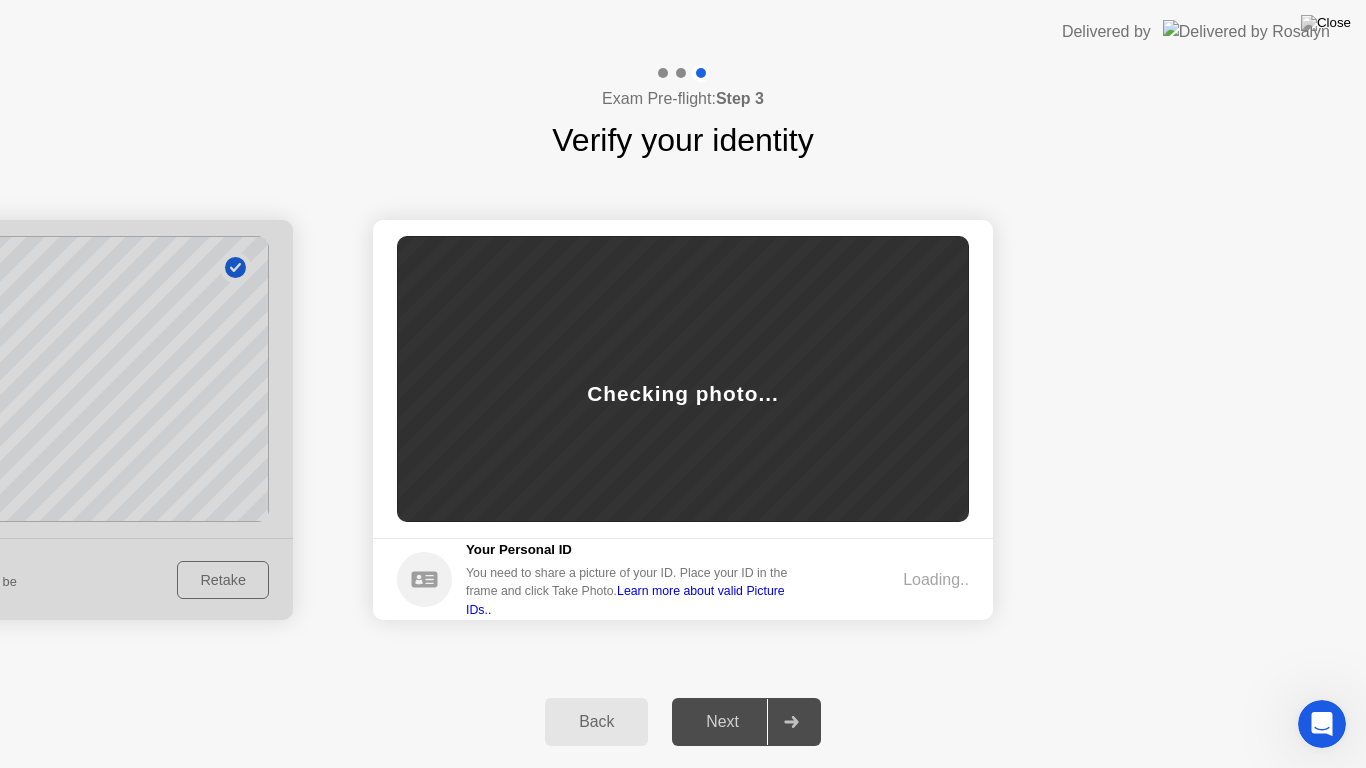 click on "Loading.." 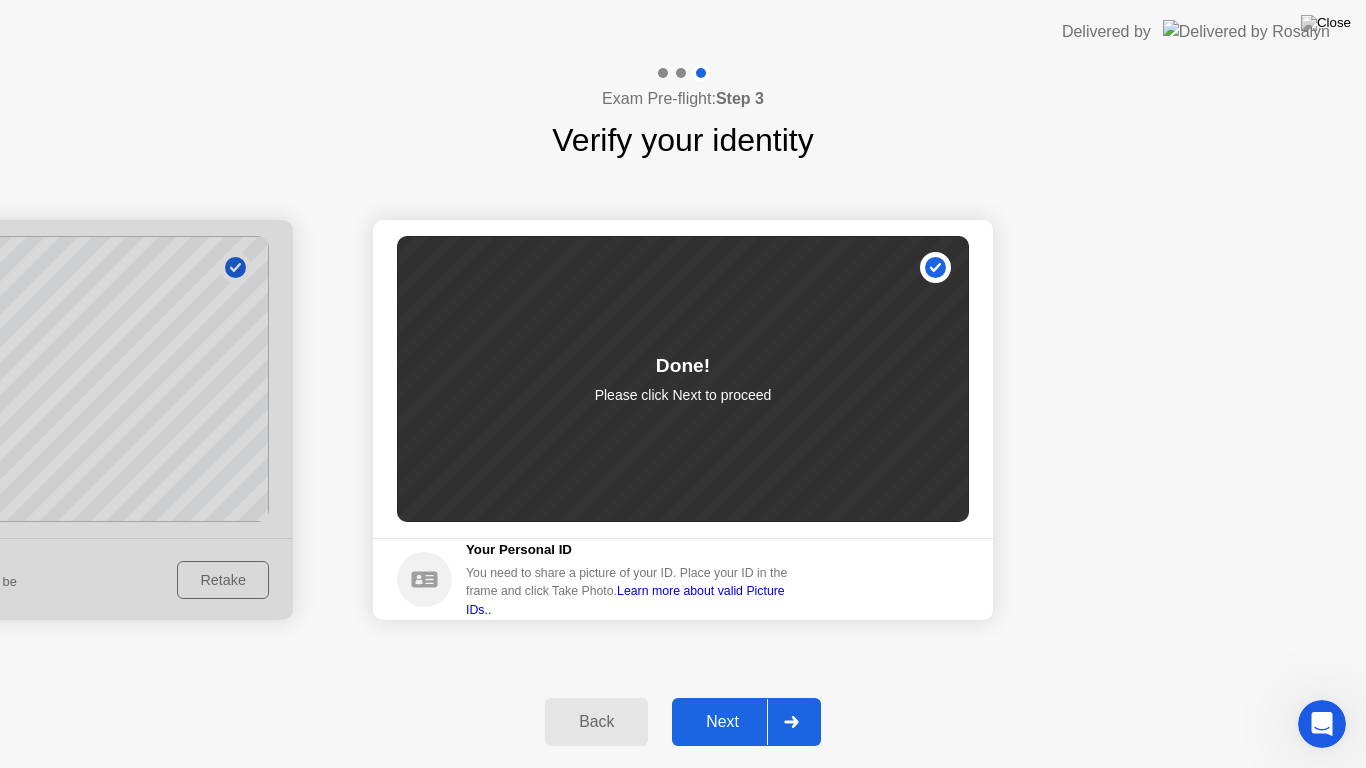 click 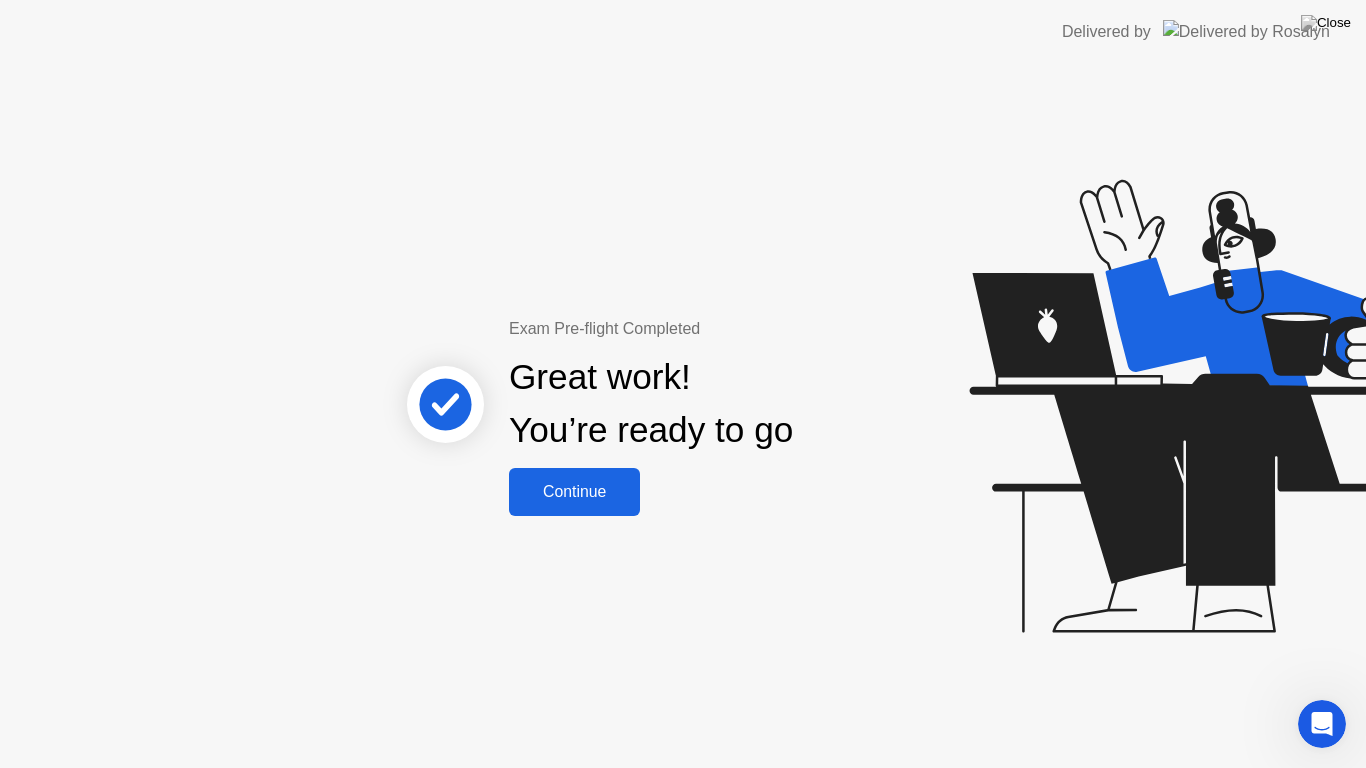 click on "Continue" 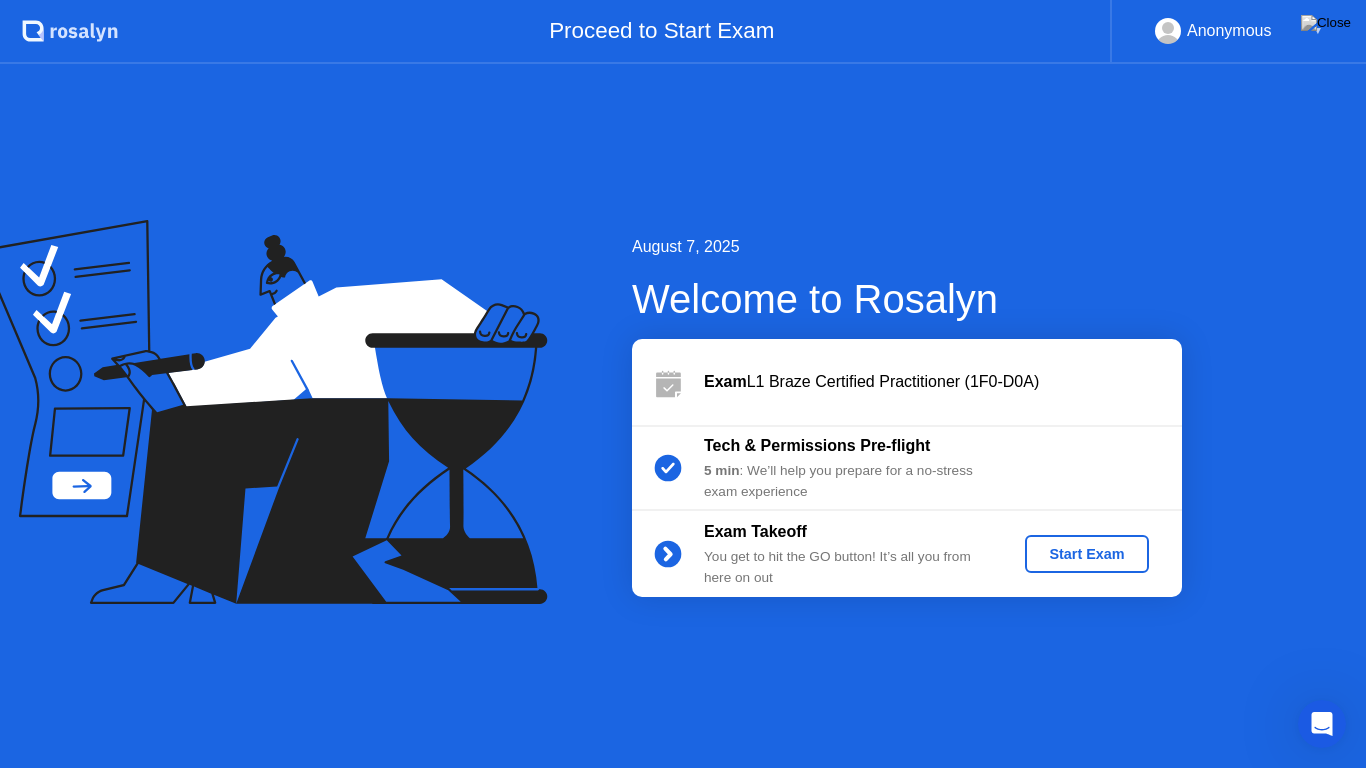 click on "Anonymous" 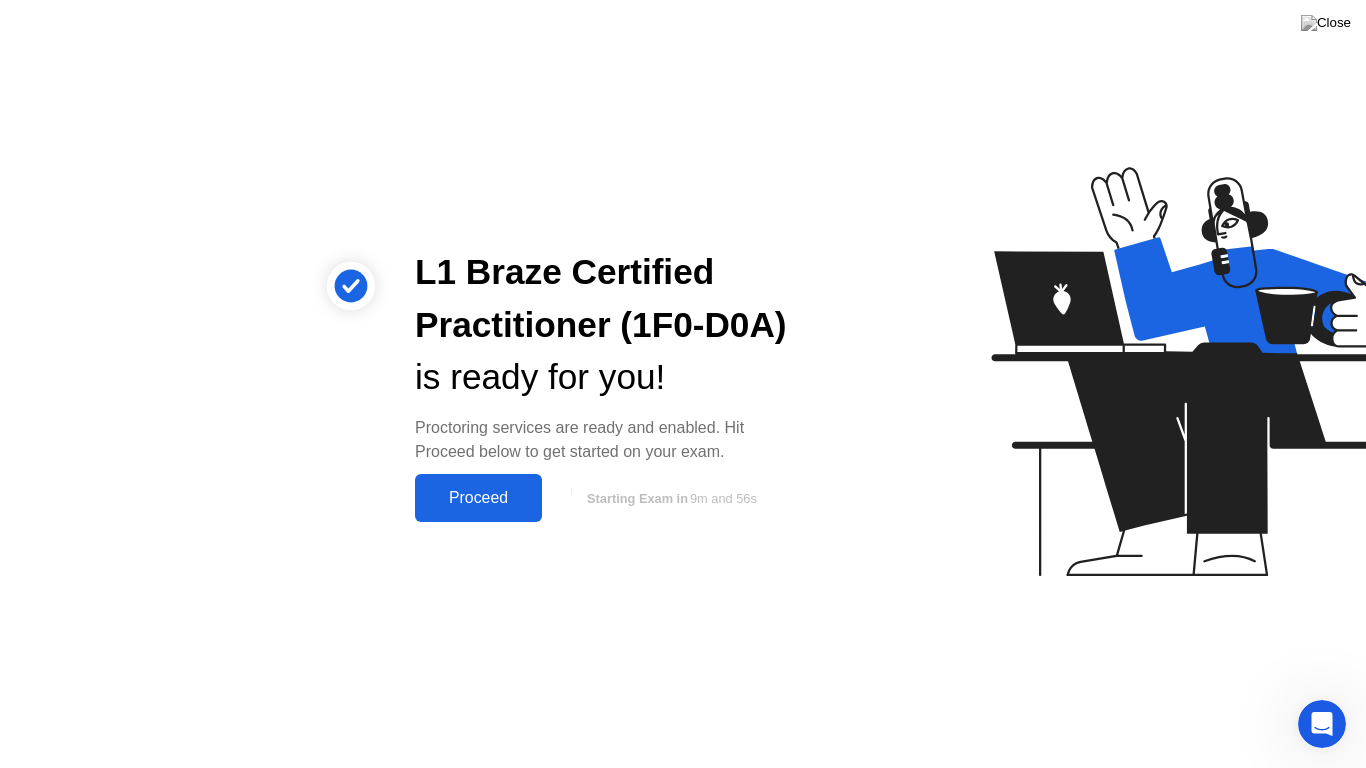 click on "Proceed" 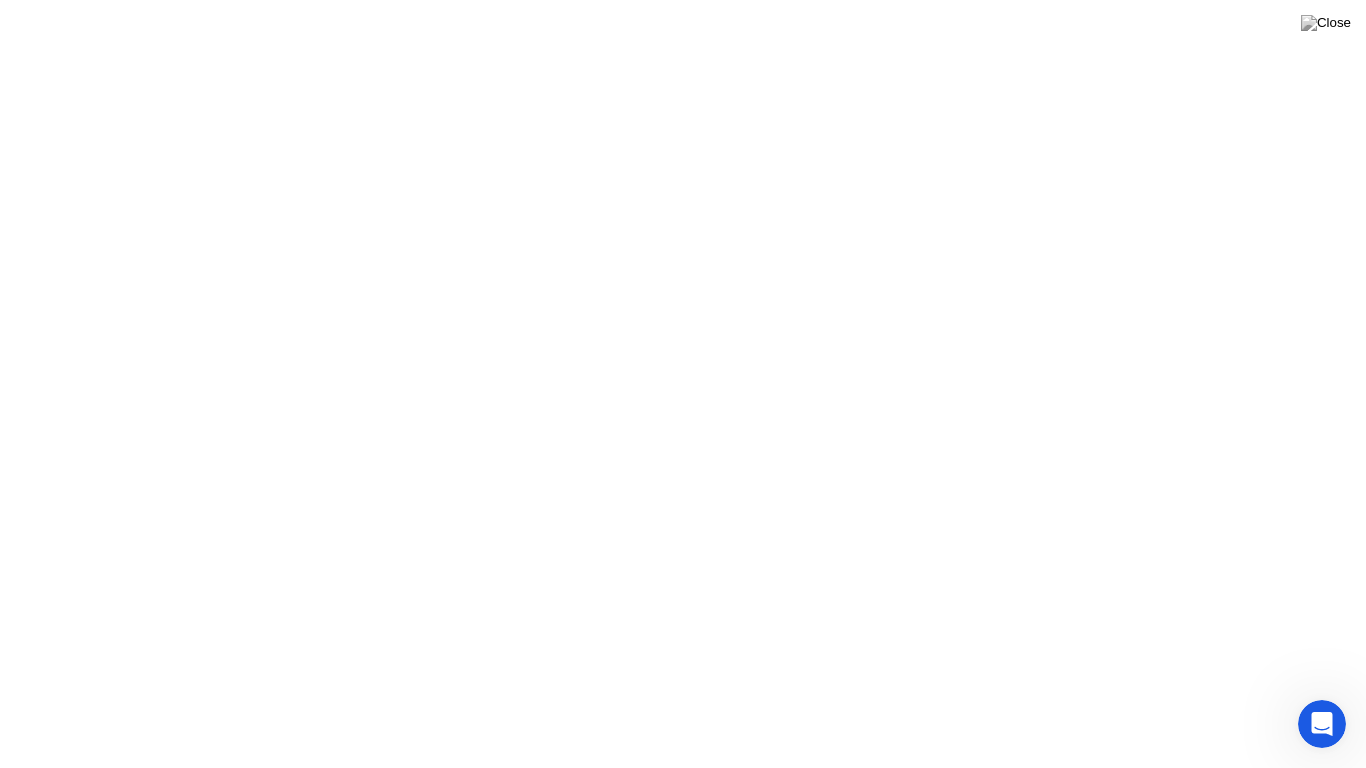 click 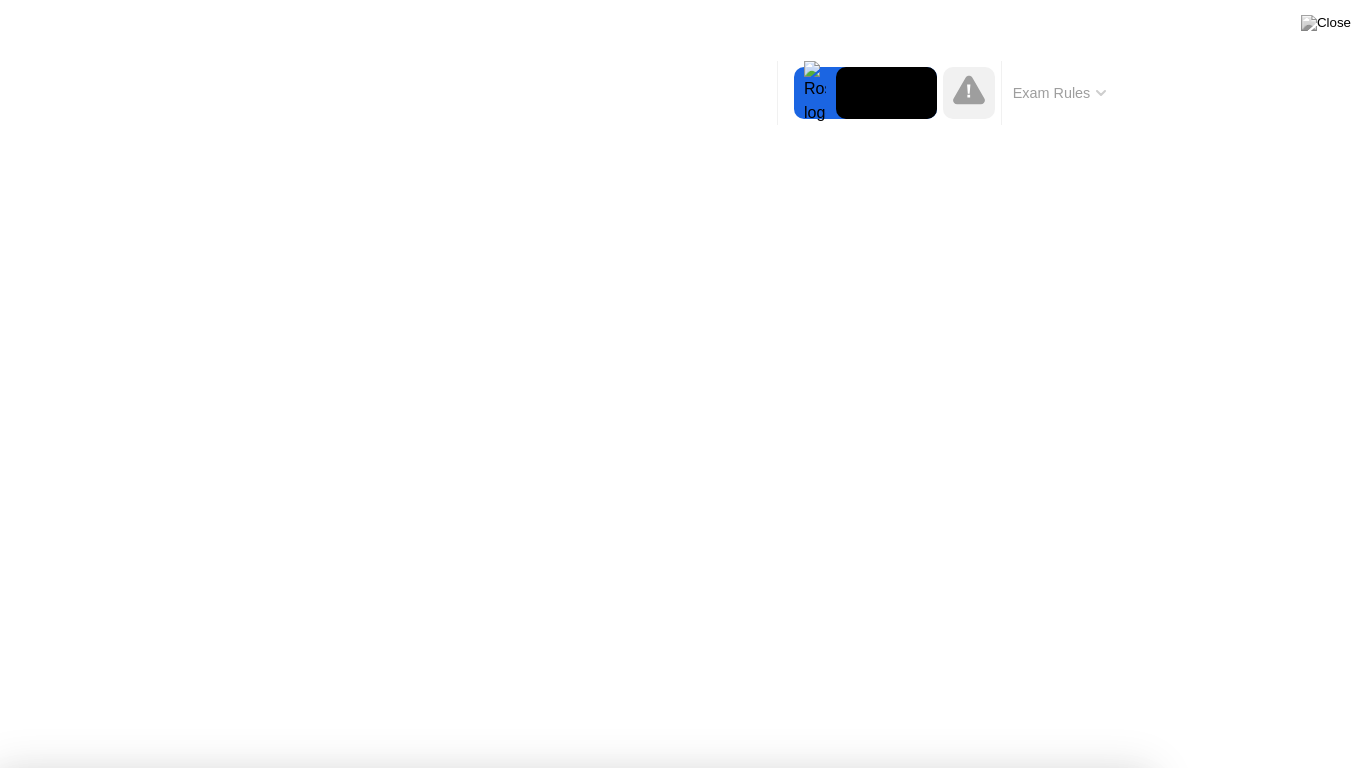 click on "Got it!" at bounding box center [672, 1314] 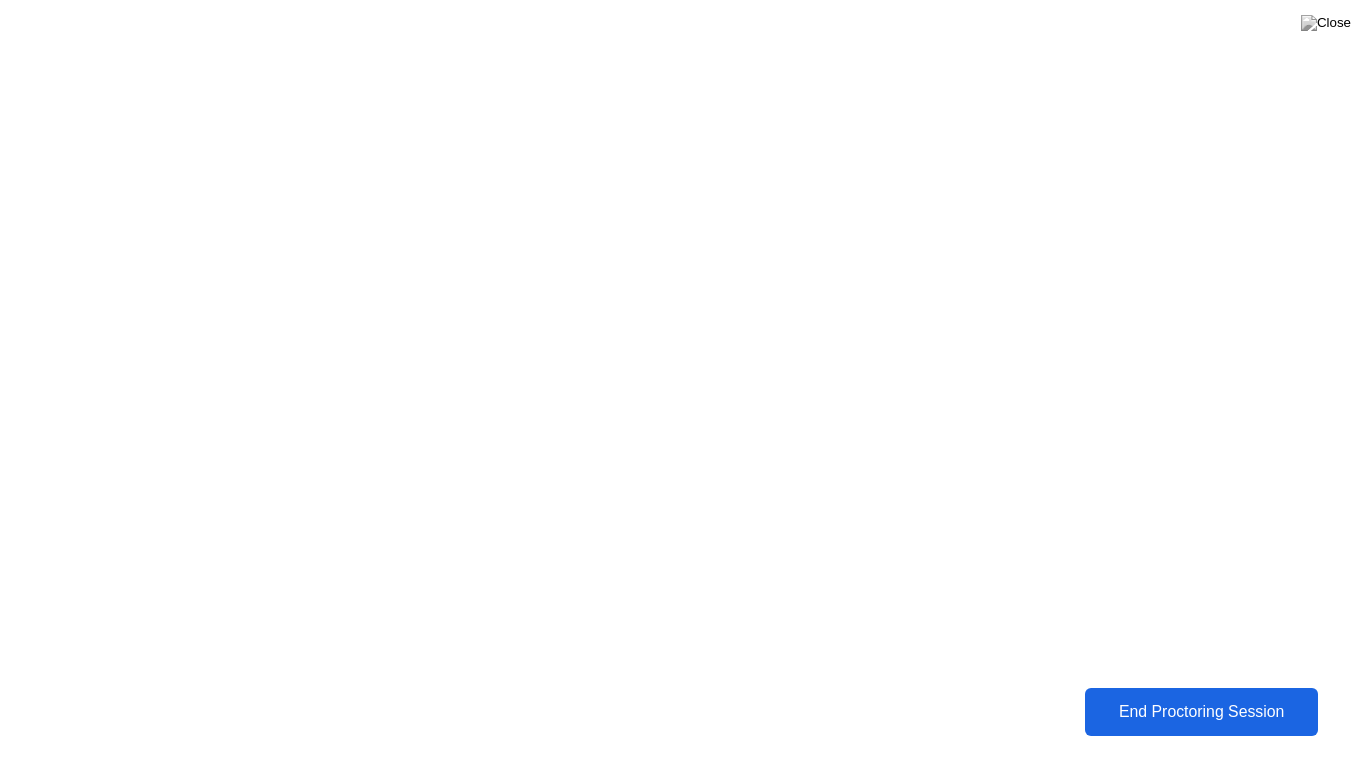 click on "End Proctoring Session" 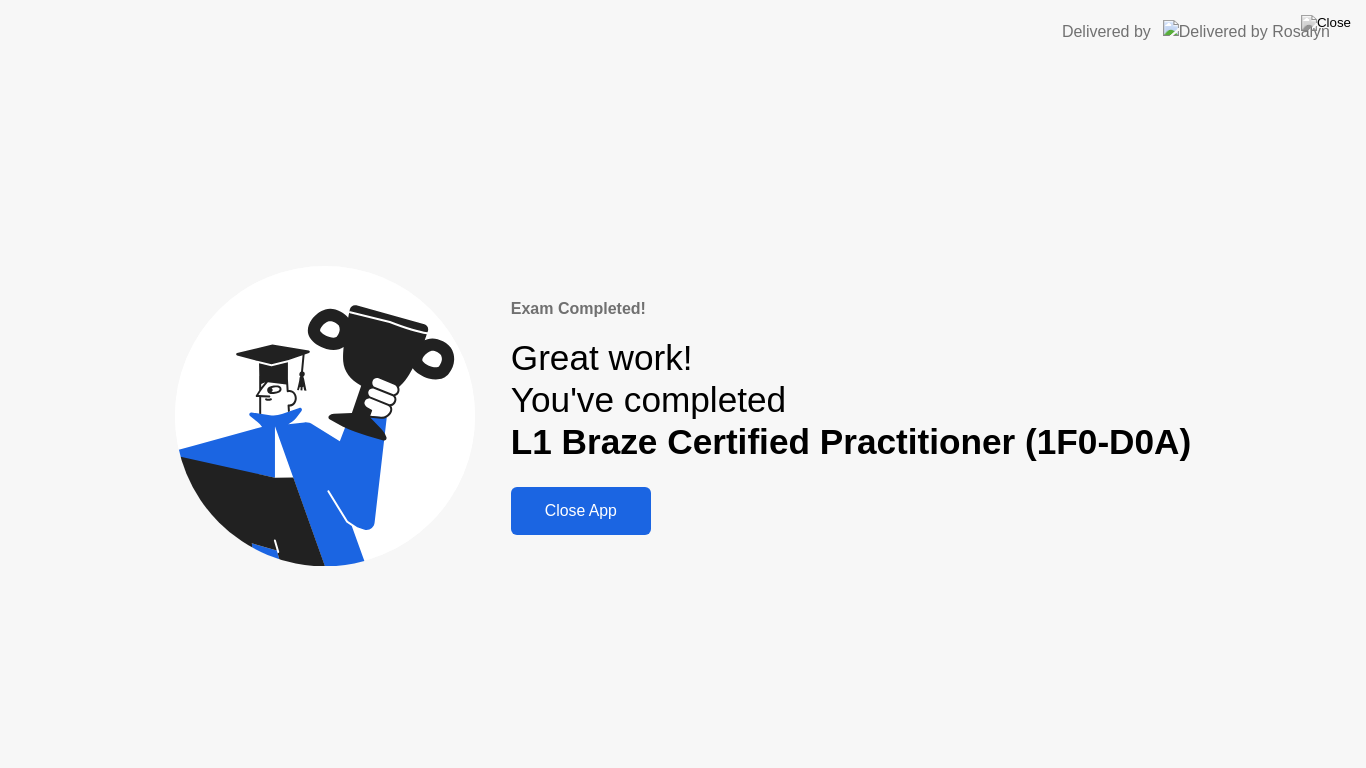 click on "Close App" 